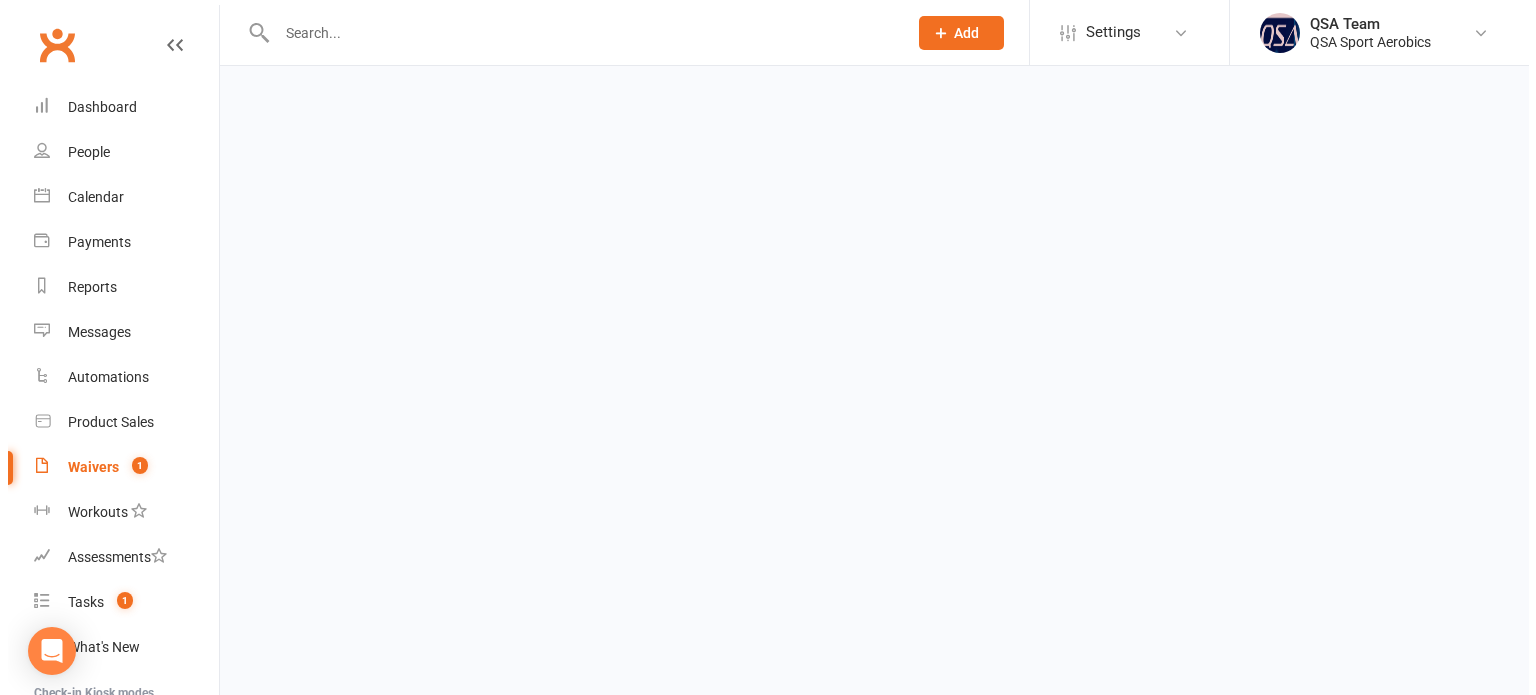 scroll, scrollTop: 0, scrollLeft: 0, axis: both 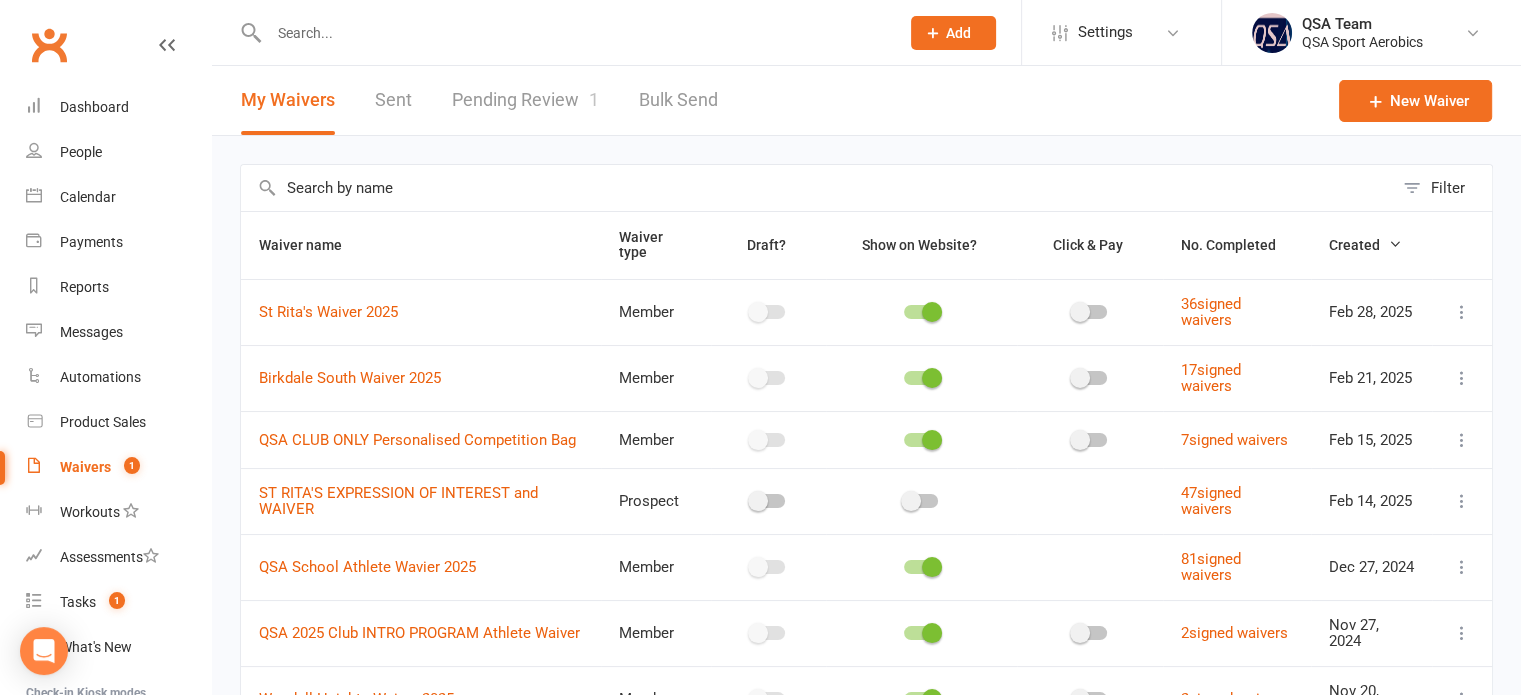 click on "Pending Review 1" at bounding box center [525, 100] 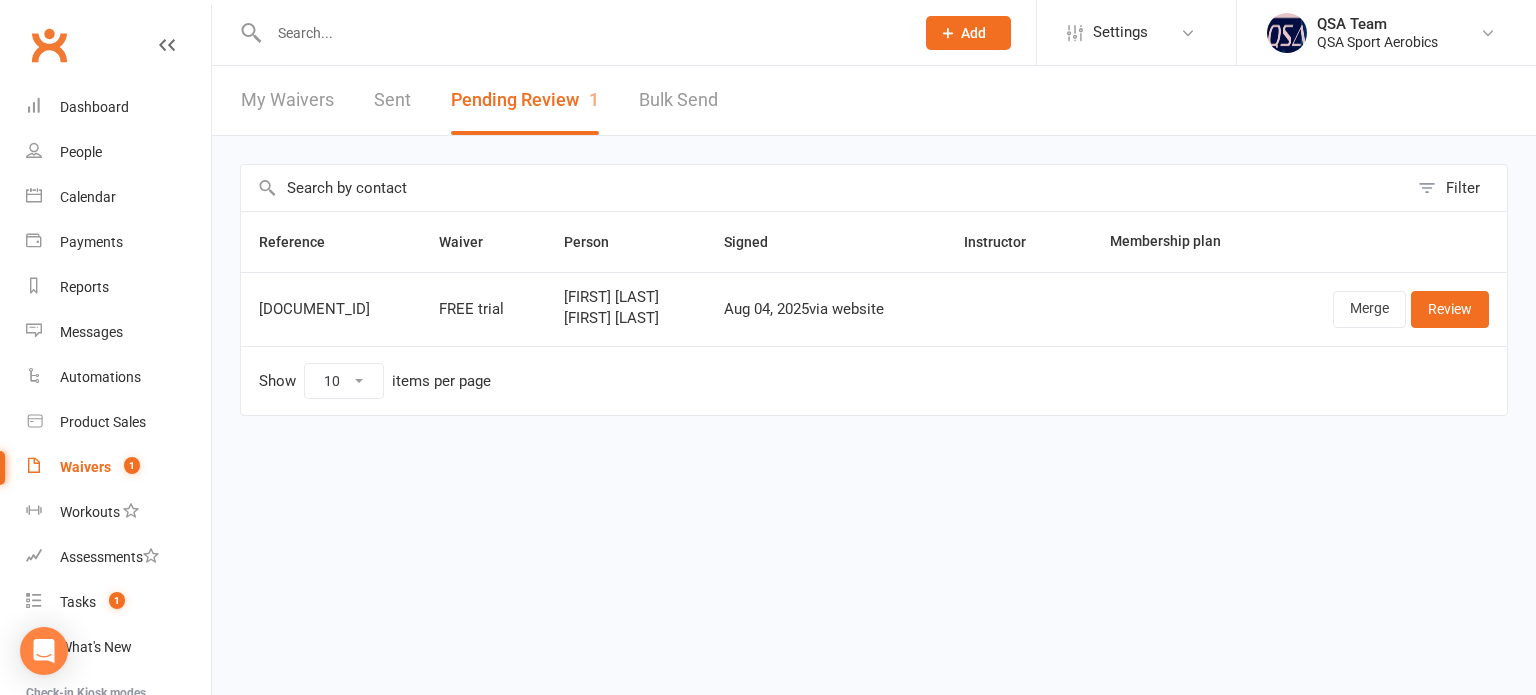 click at bounding box center (581, 33) 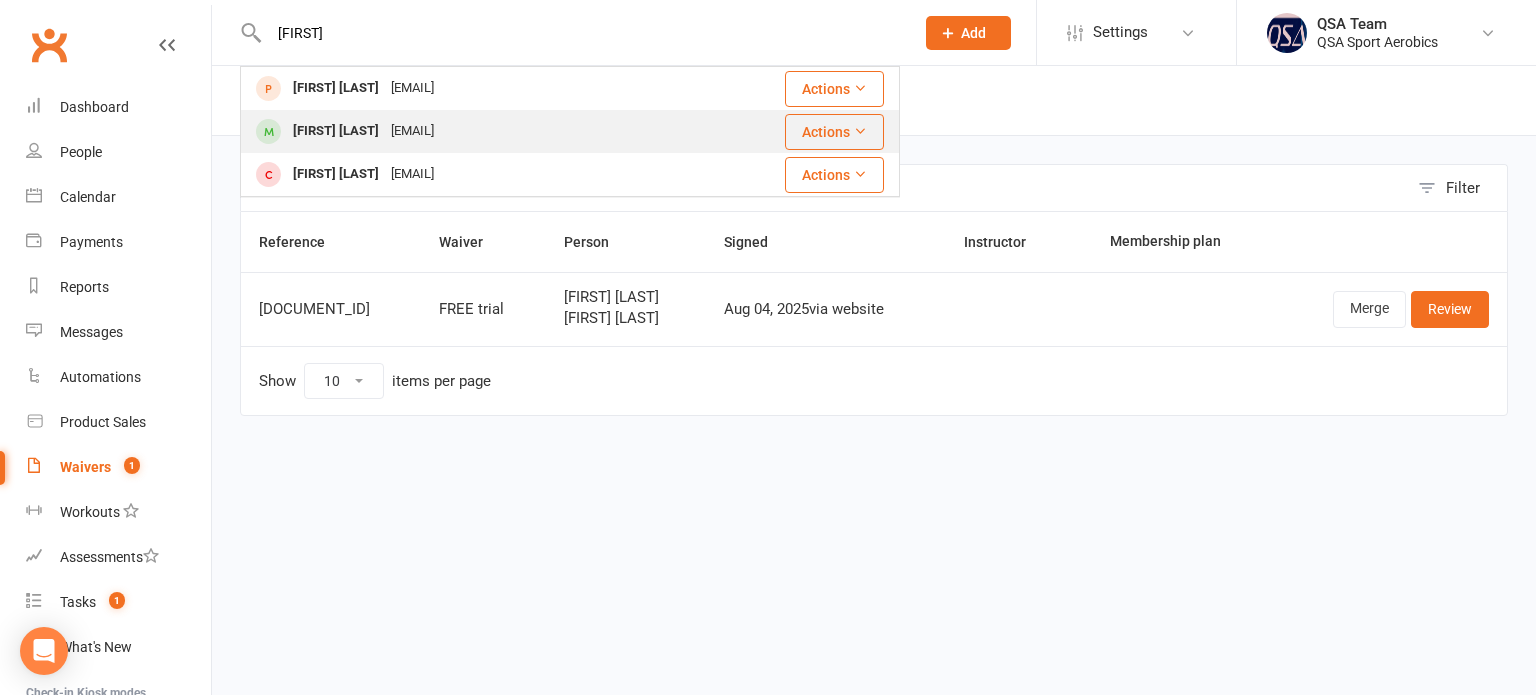 type on "[FIRST]" 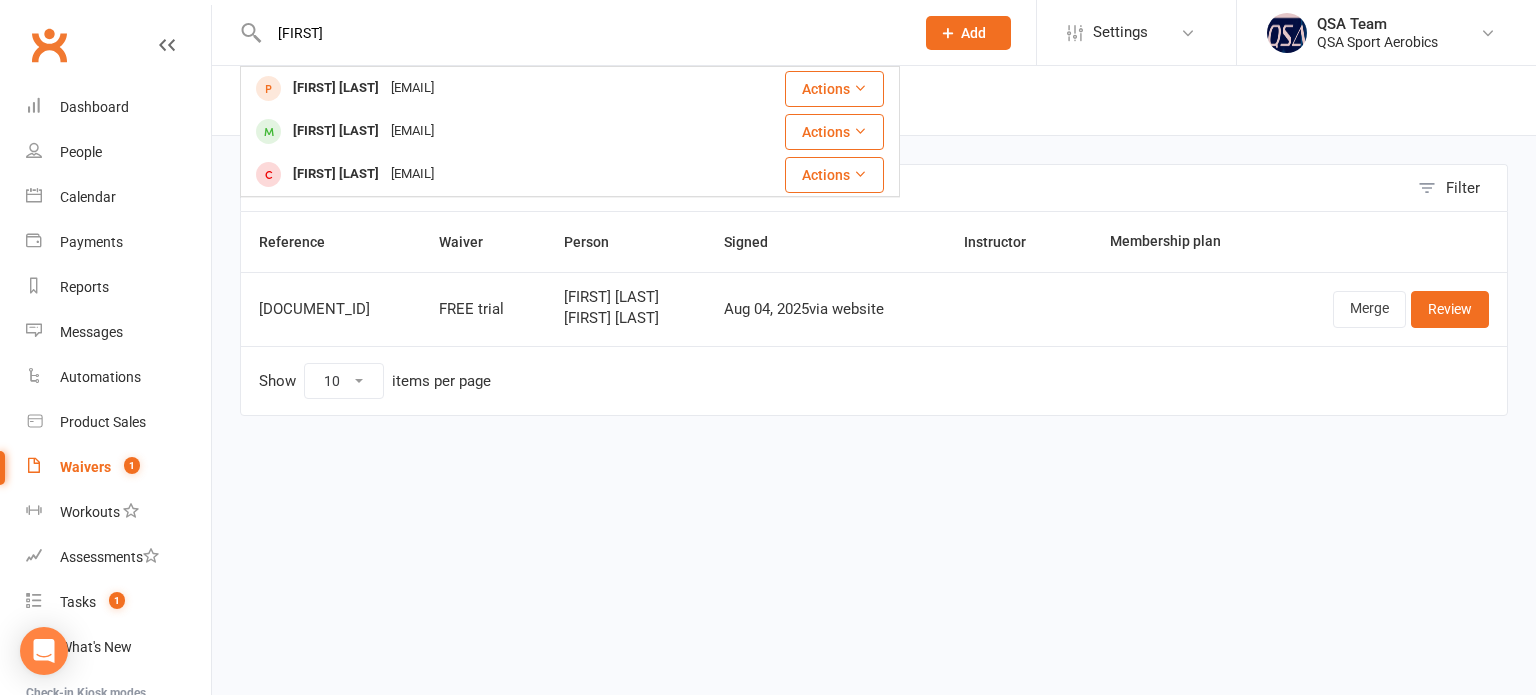 type 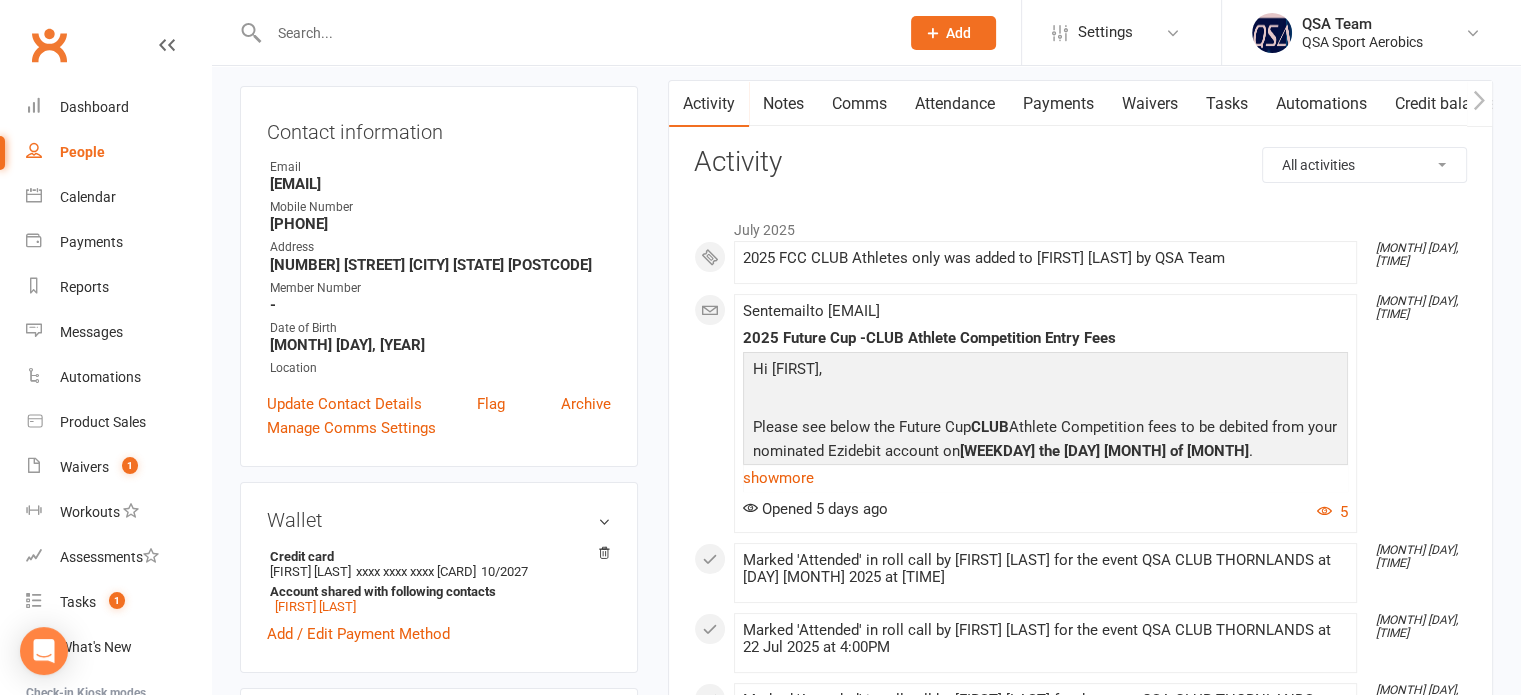 scroll, scrollTop: 200, scrollLeft: 0, axis: vertical 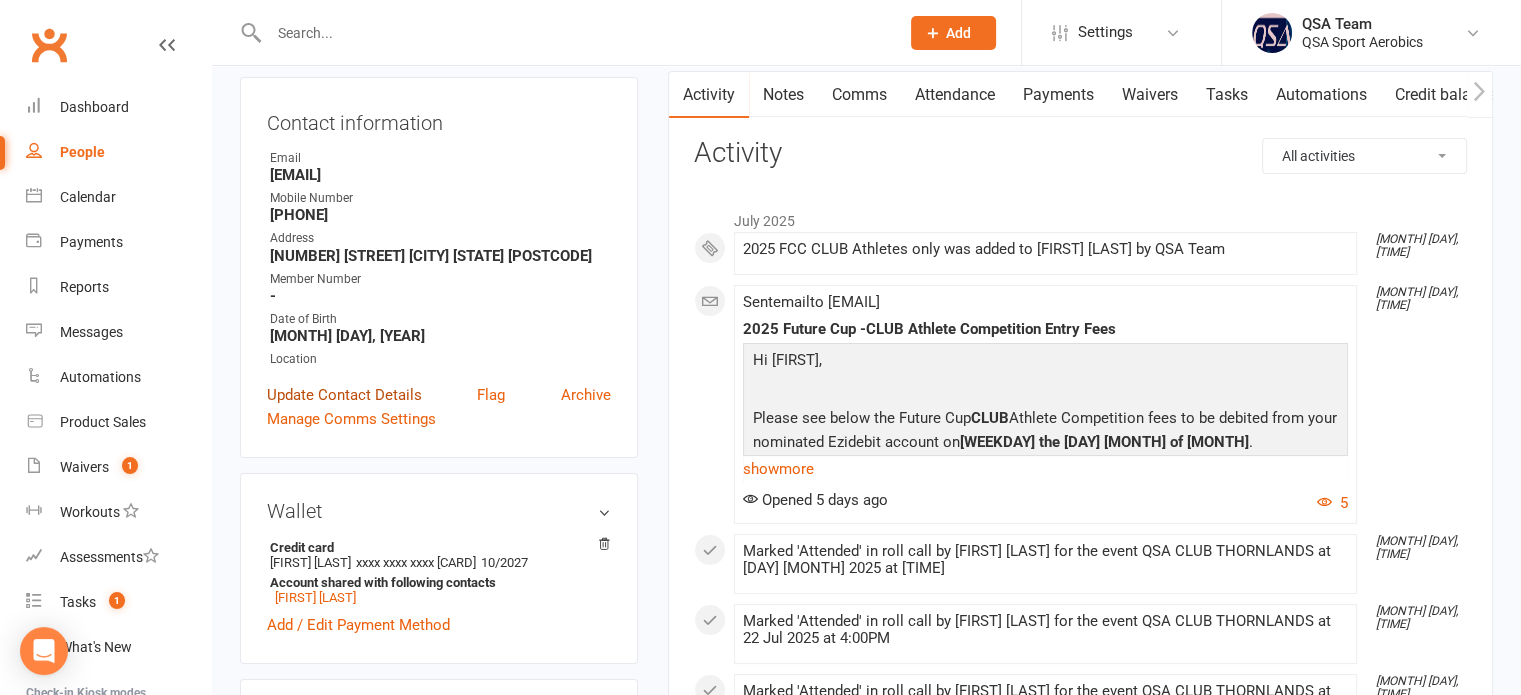 click on "Update Contact Details" at bounding box center [344, 395] 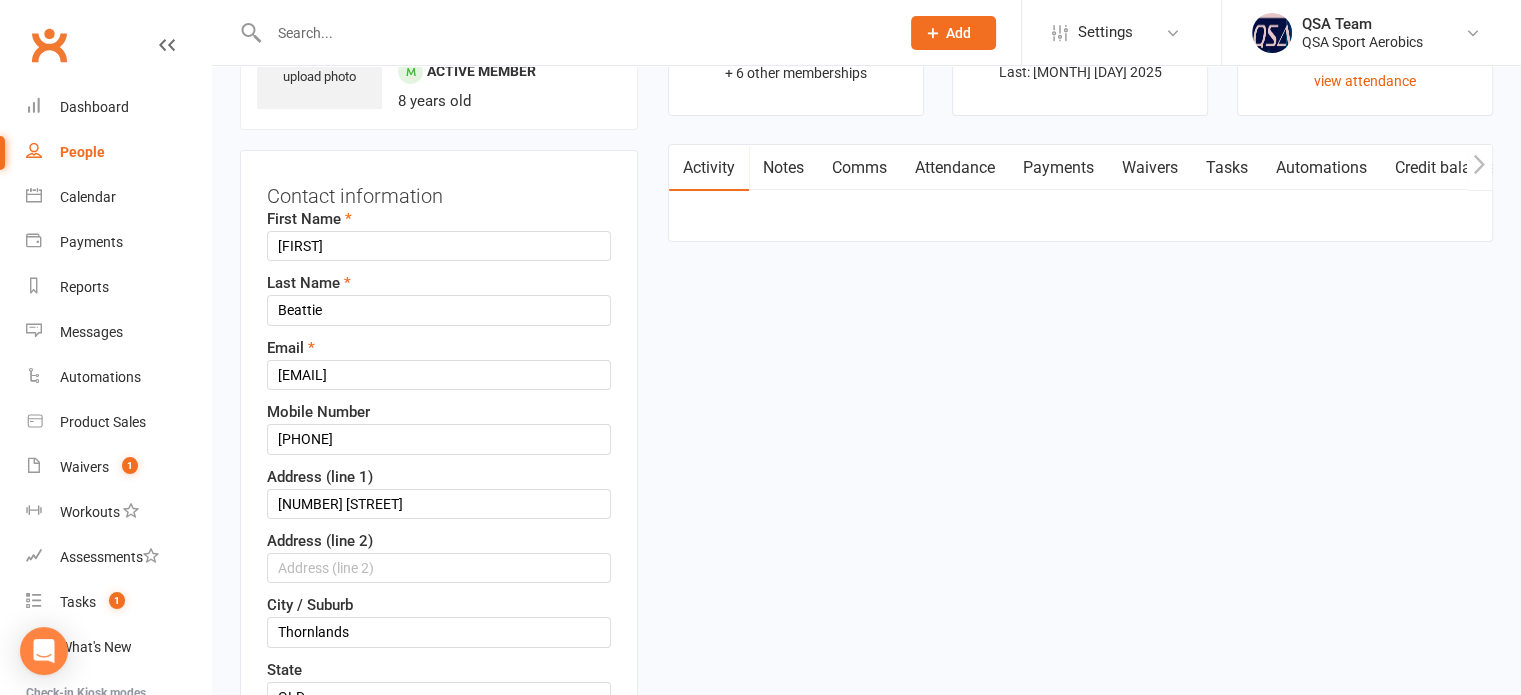 scroll, scrollTop: 94, scrollLeft: 0, axis: vertical 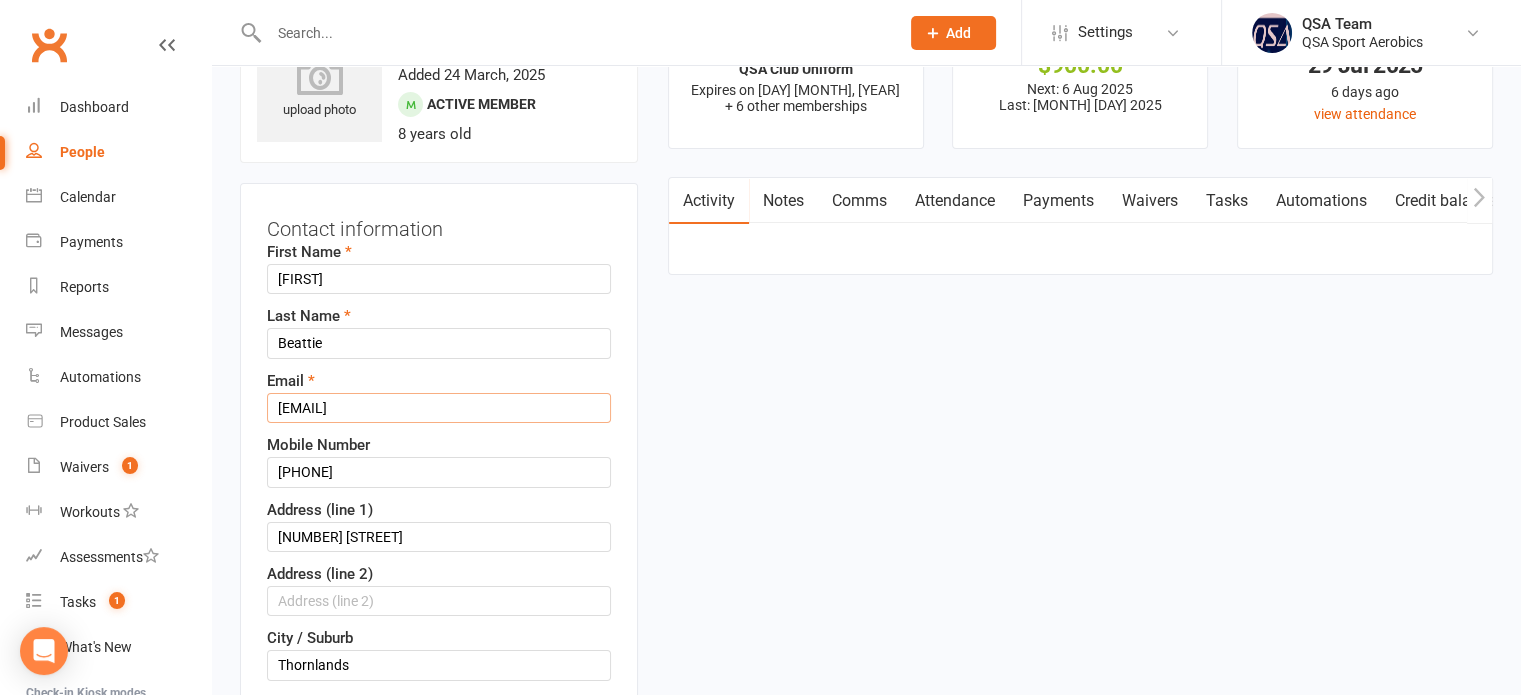 drag, startPoint x: 463, startPoint y: 405, endPoint x: 240, endPoint y: 407, distance: 223.00897 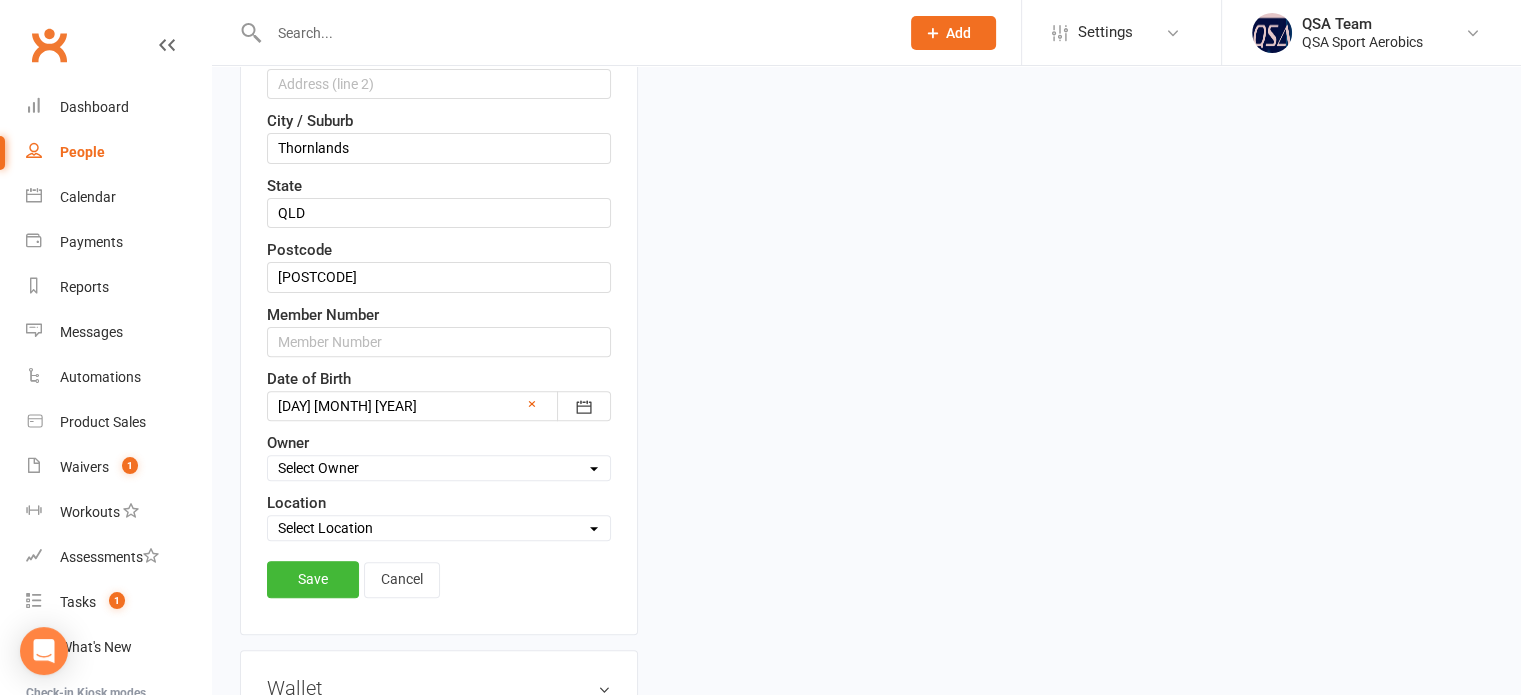 scroll, scrollTop: 694, scrollLeft: 0, axis: vertical 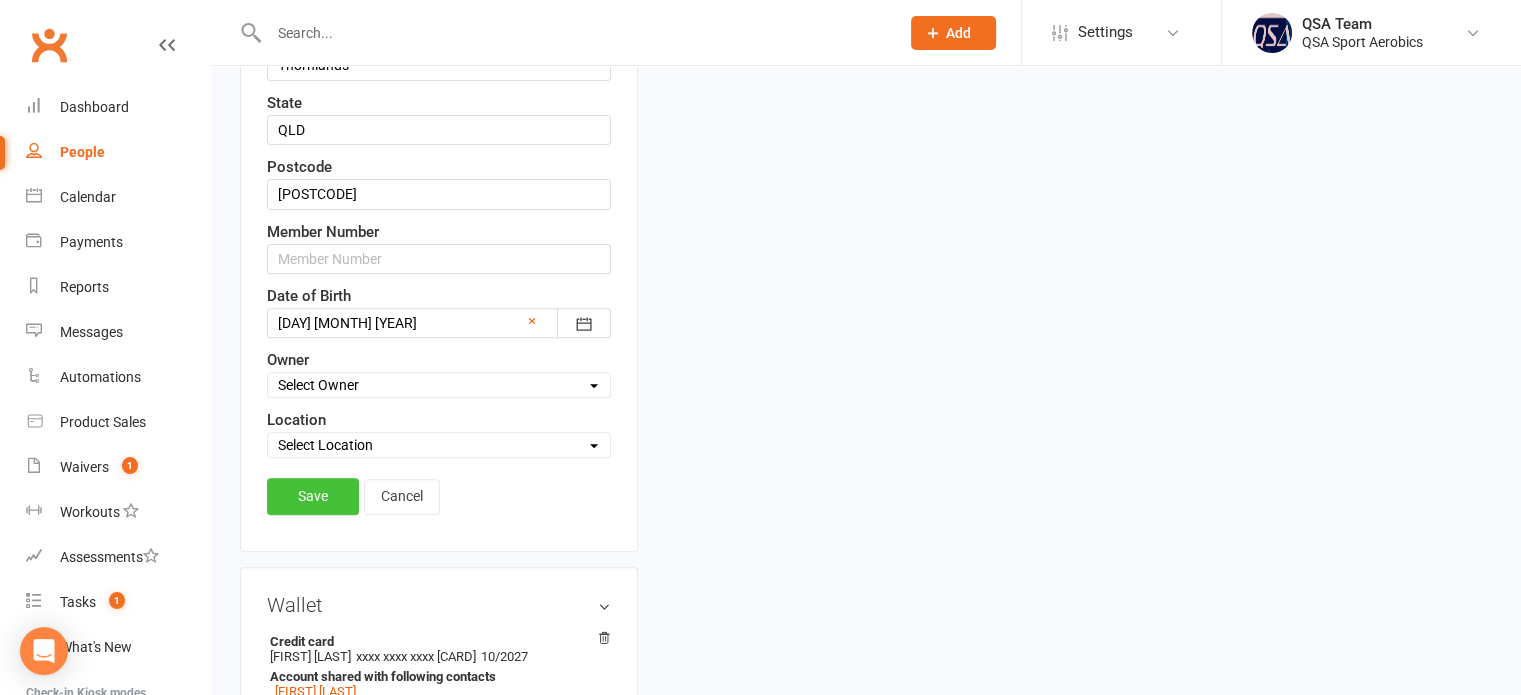 type on "[DOMAIN]@[DOMAIN]" 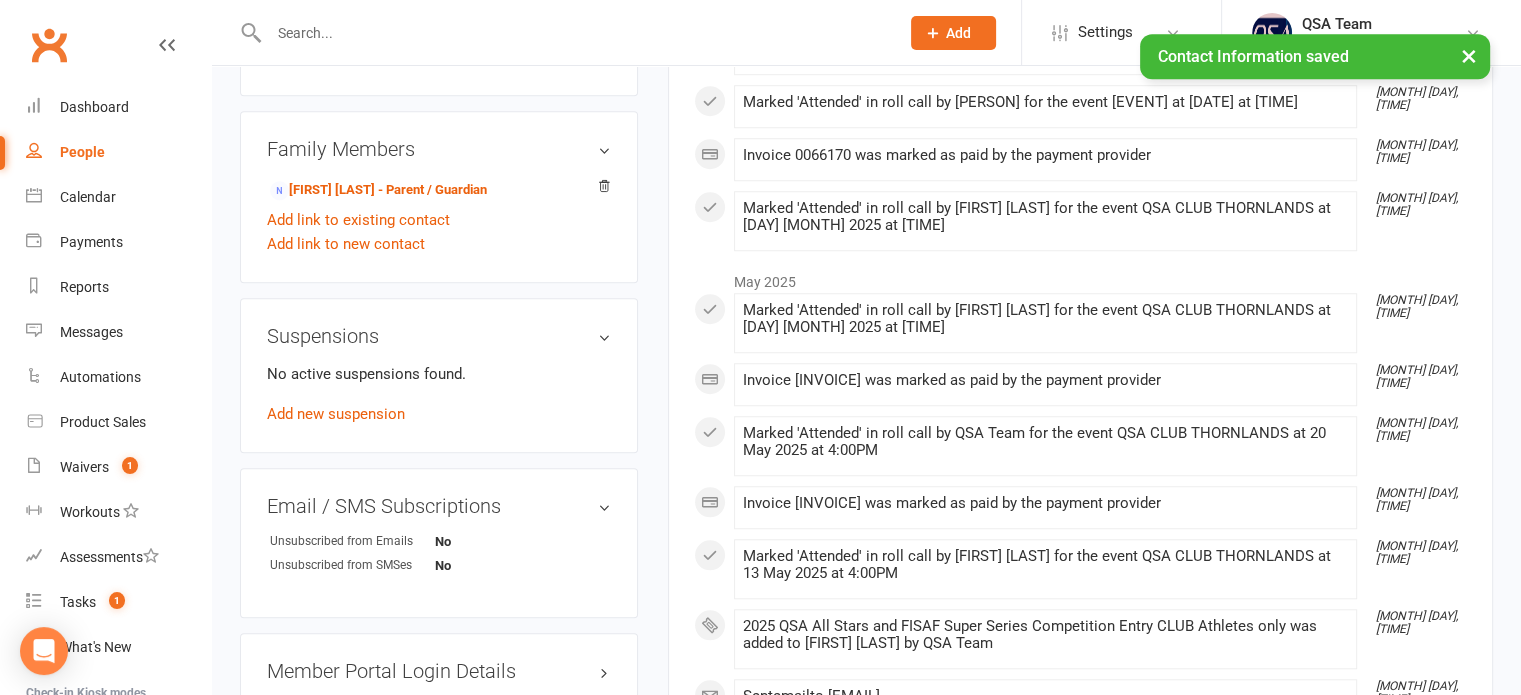 scroll, scrollTop: 1494, scrollLeft: 0, axis: vertical 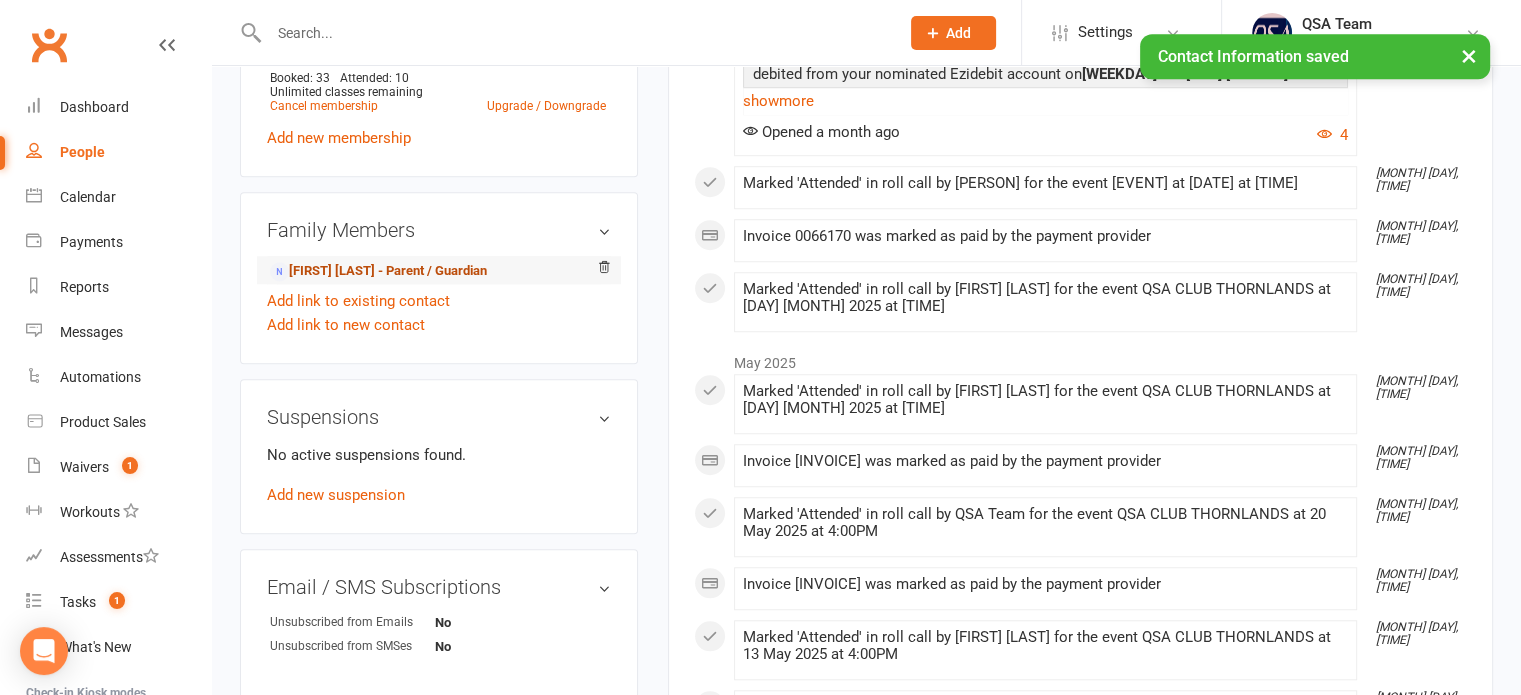 click on "[FIRST] [LAST] - Parent / Guardian" at bounding box center [378, 271] 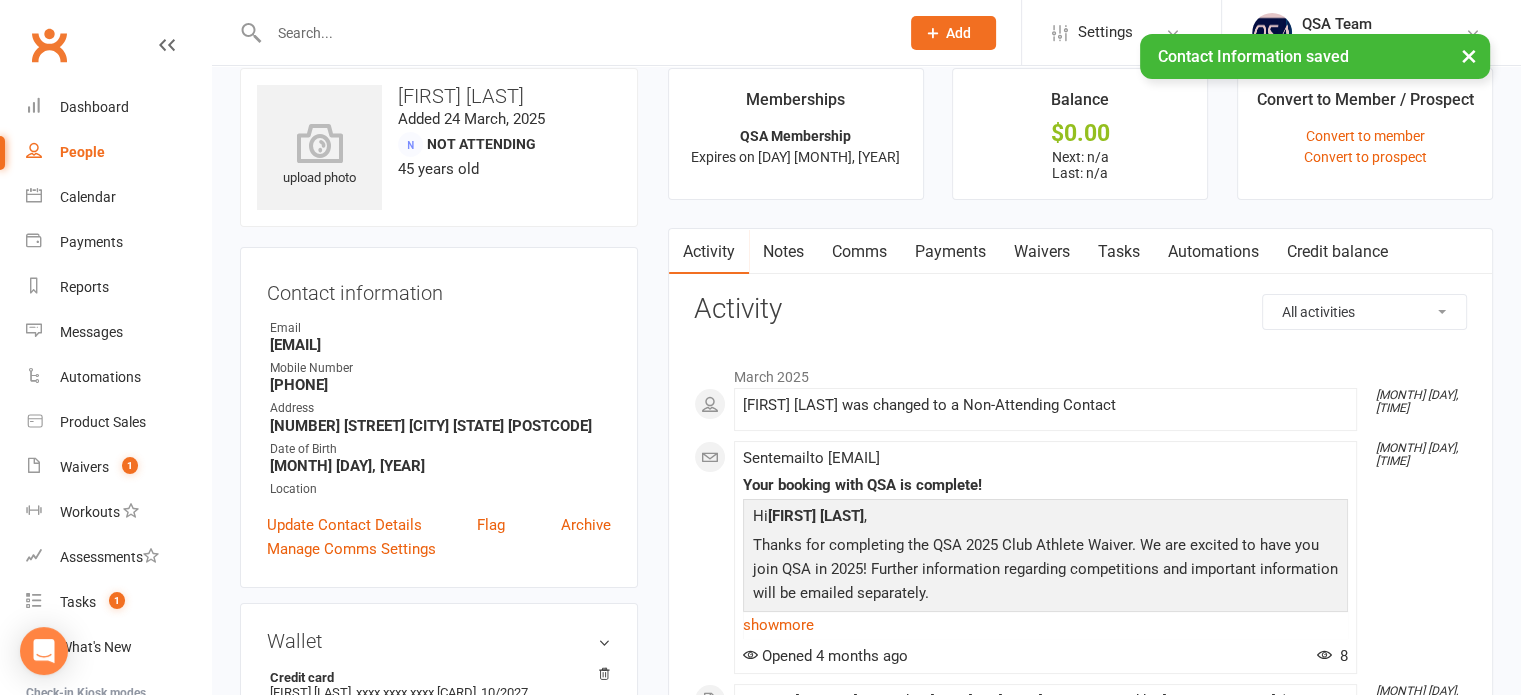 scroll, scrollTop: 200, scrollLeft: 0, axis: vertical 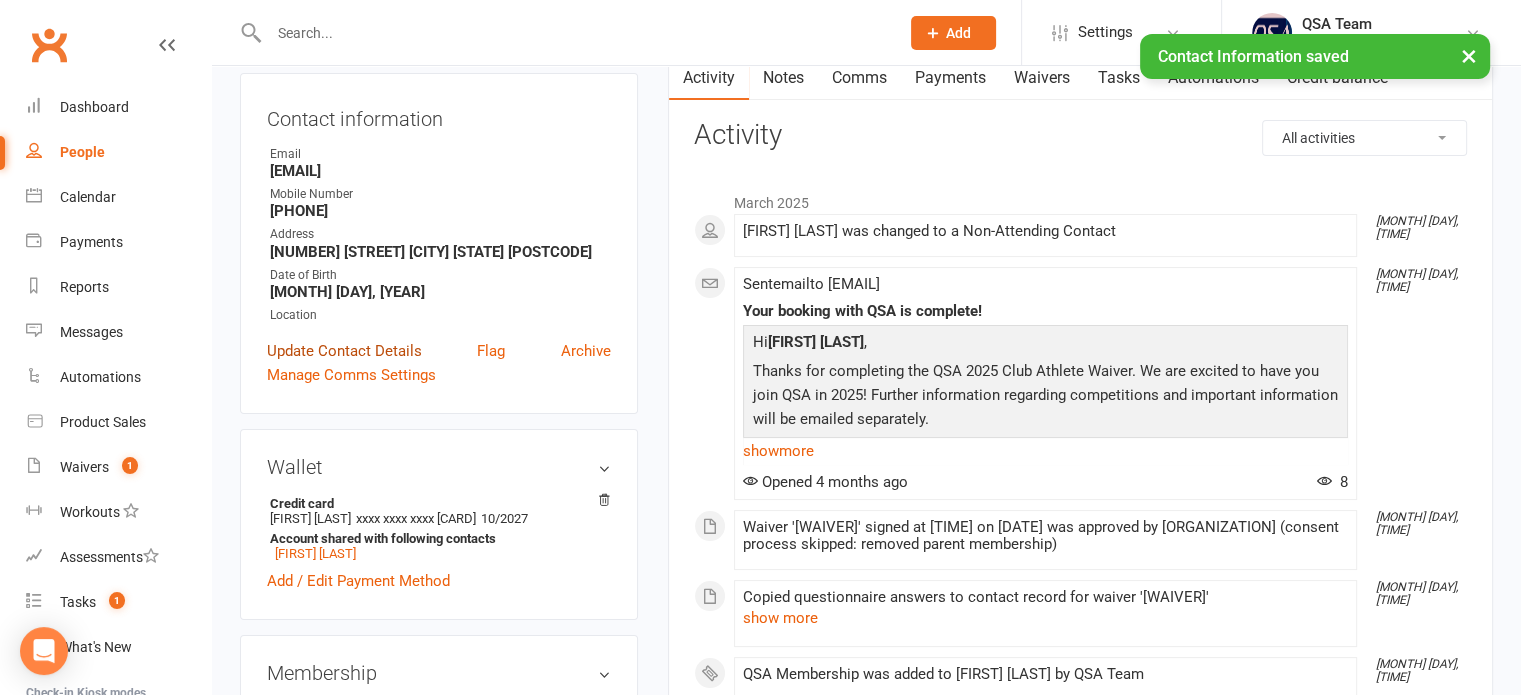 click on "Update Contact Details" at bounding box center (344, 351) 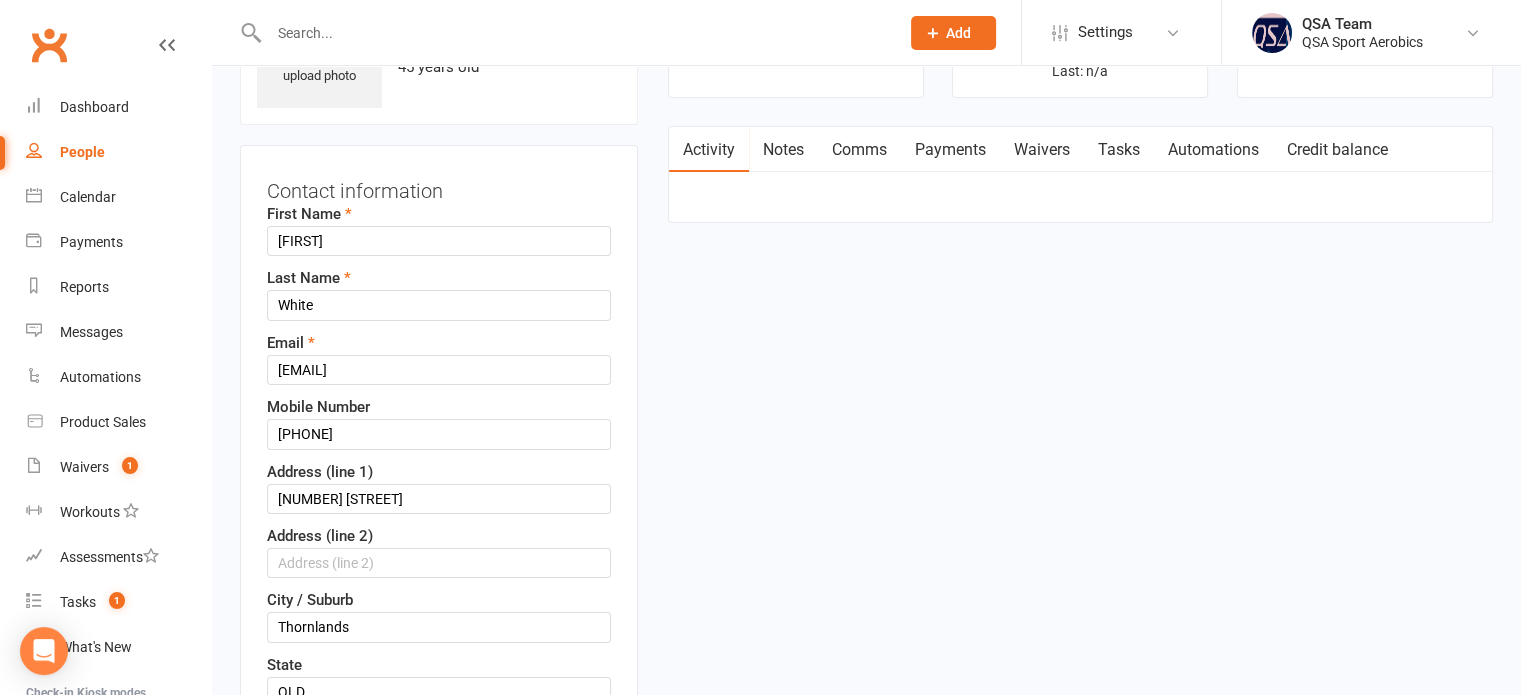 scroll, scrollTop: 94, scrollLeft: 0, axis: vertical 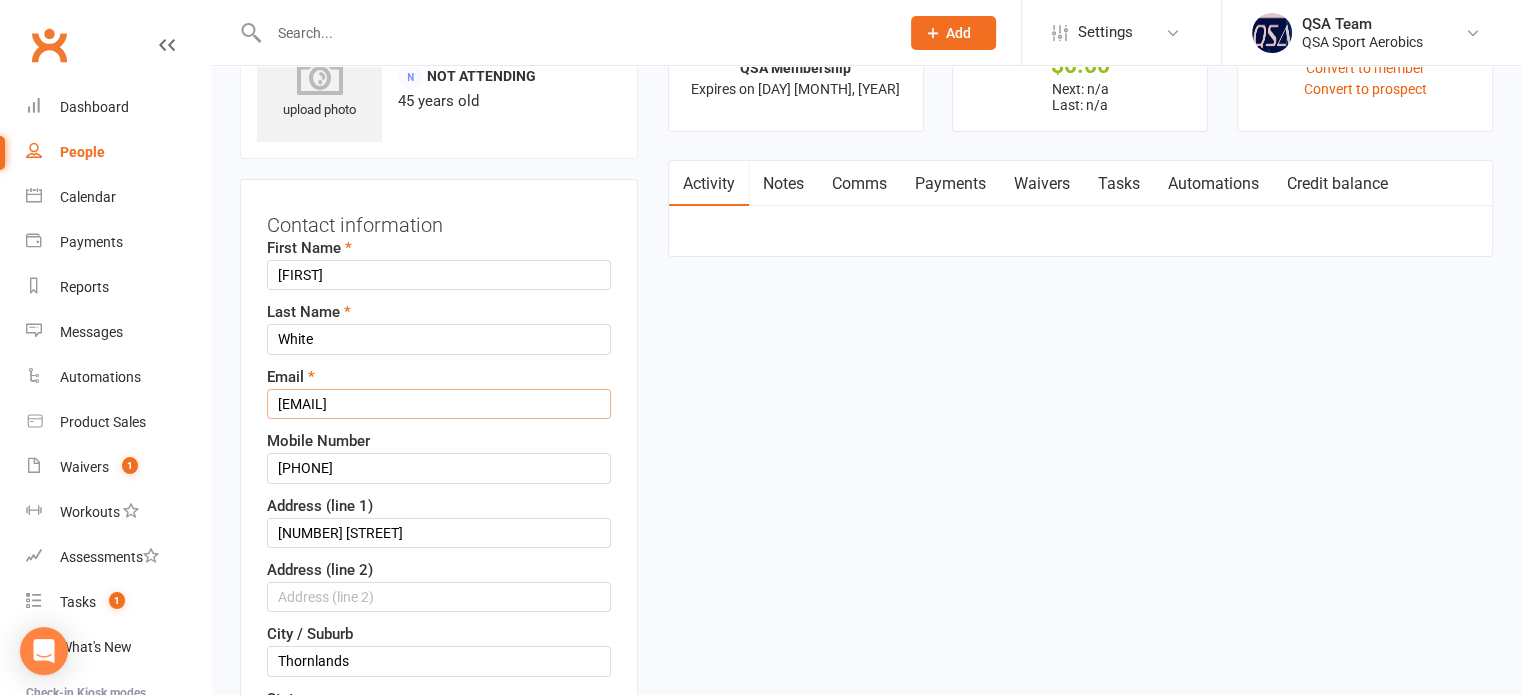 drag, startPoint x: 444, startPoint y: 396, endPoint x: 256, endPoint y: 395, distance: 188.00266 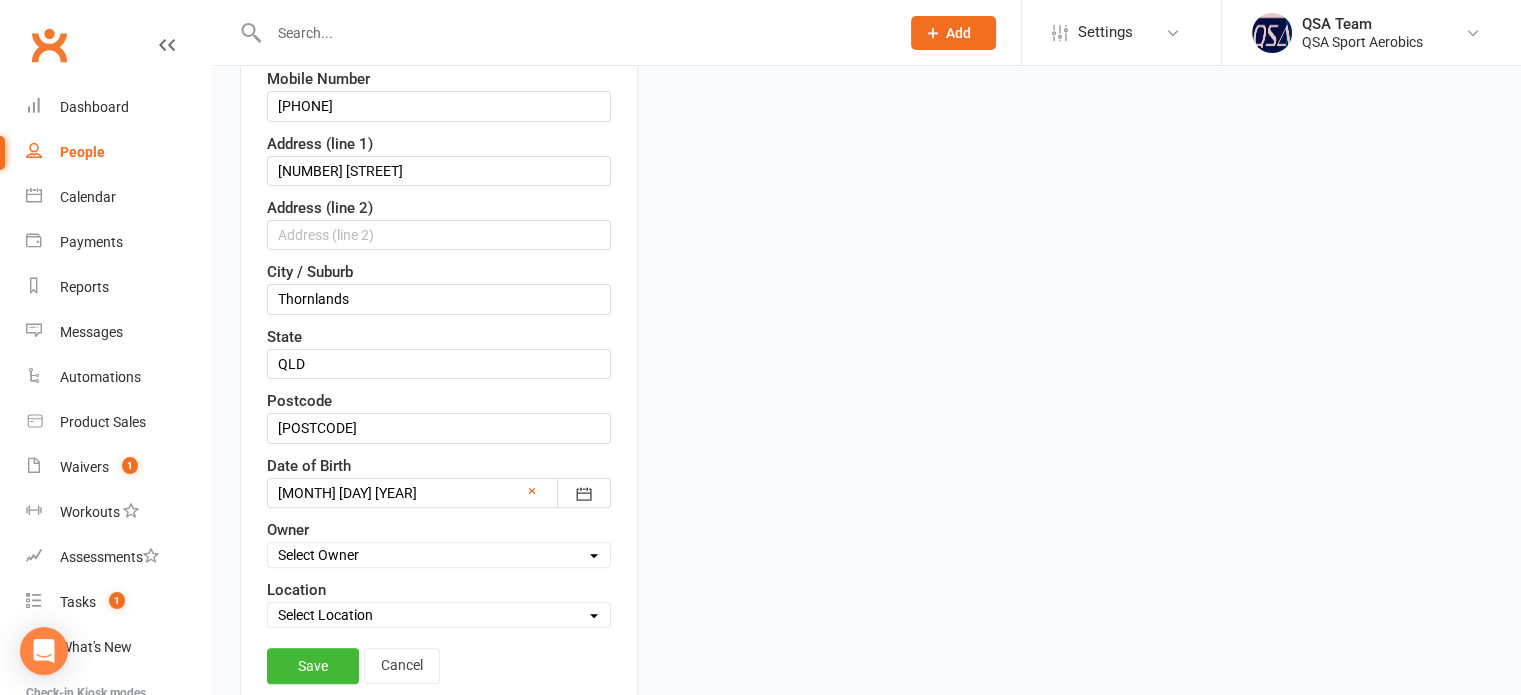 scroll, scrollTop: 594, scrollLeft: 0, axis: vertical 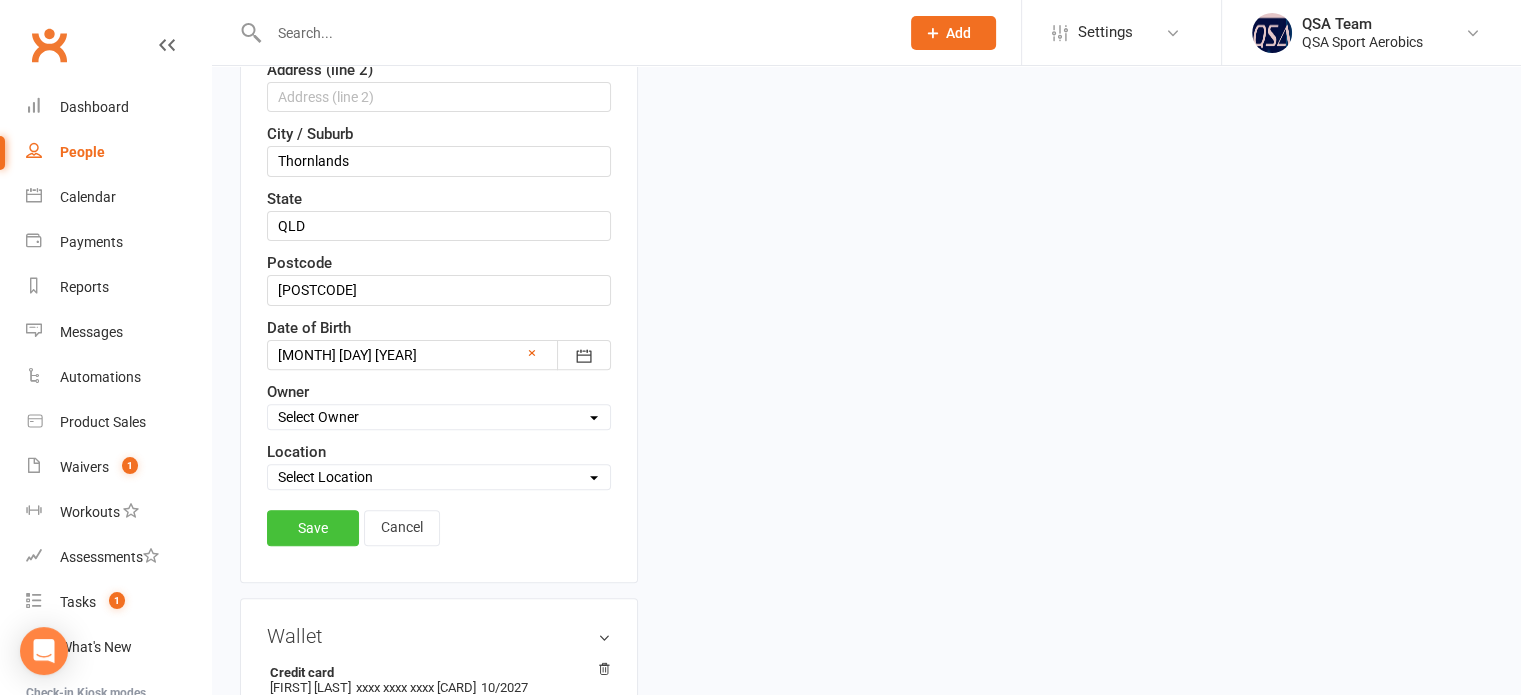 type on "[DOMAIN]@[DOMAIN]" 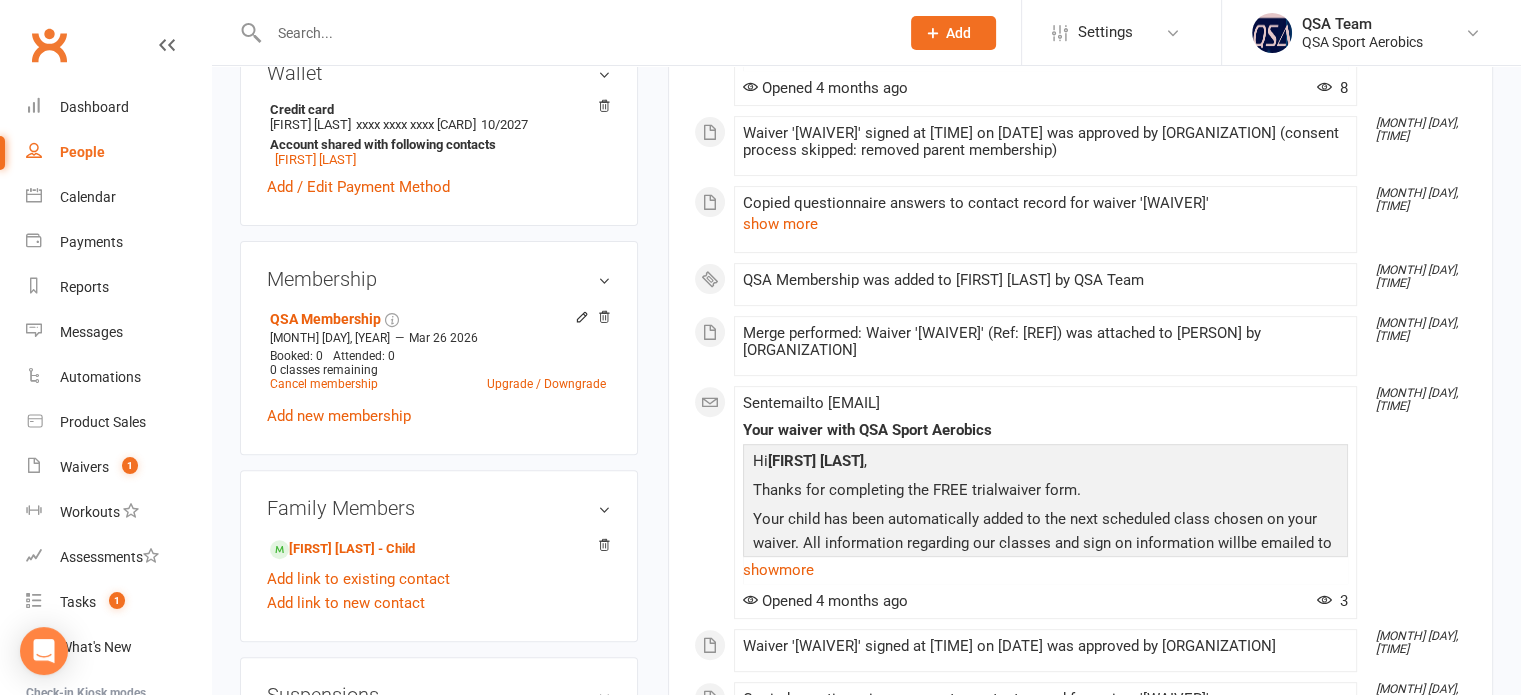 click at bounding box center (562, 32) 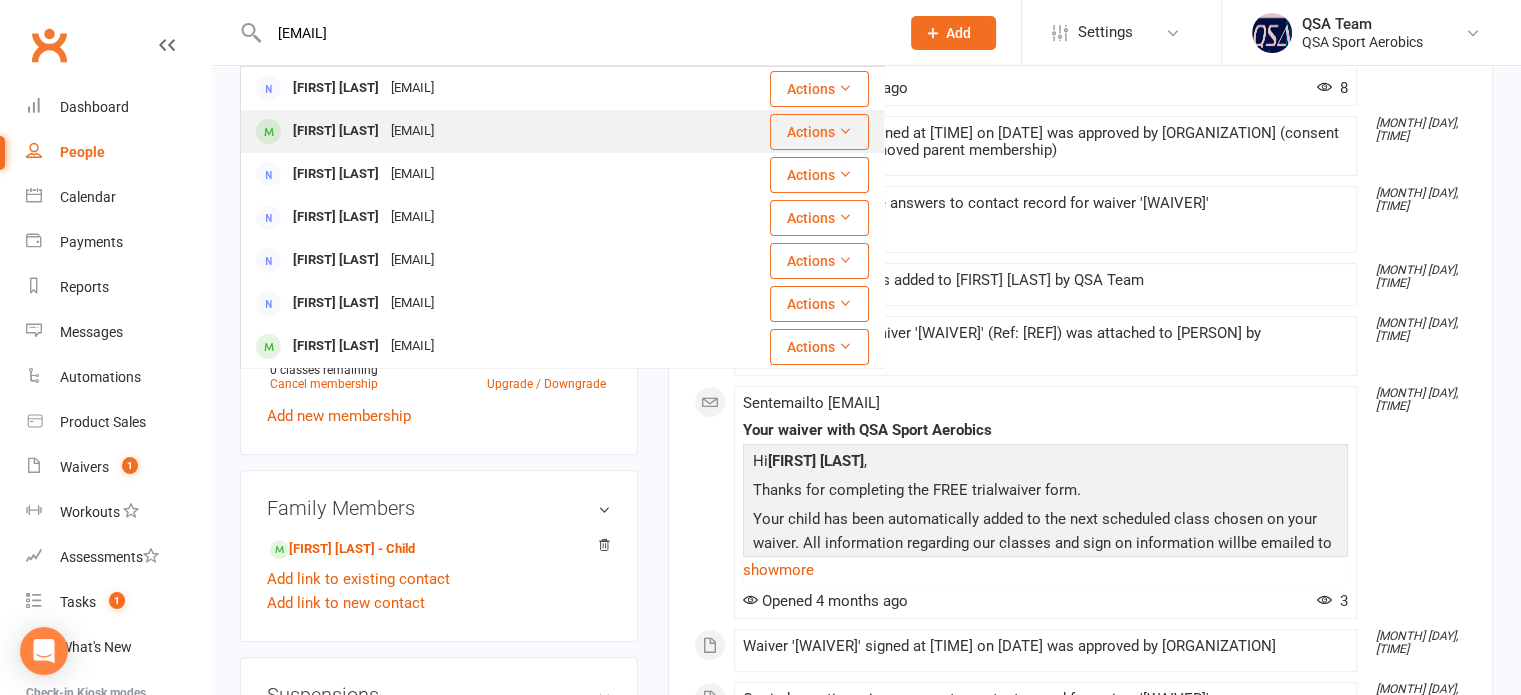 type on "[EMAIL]" 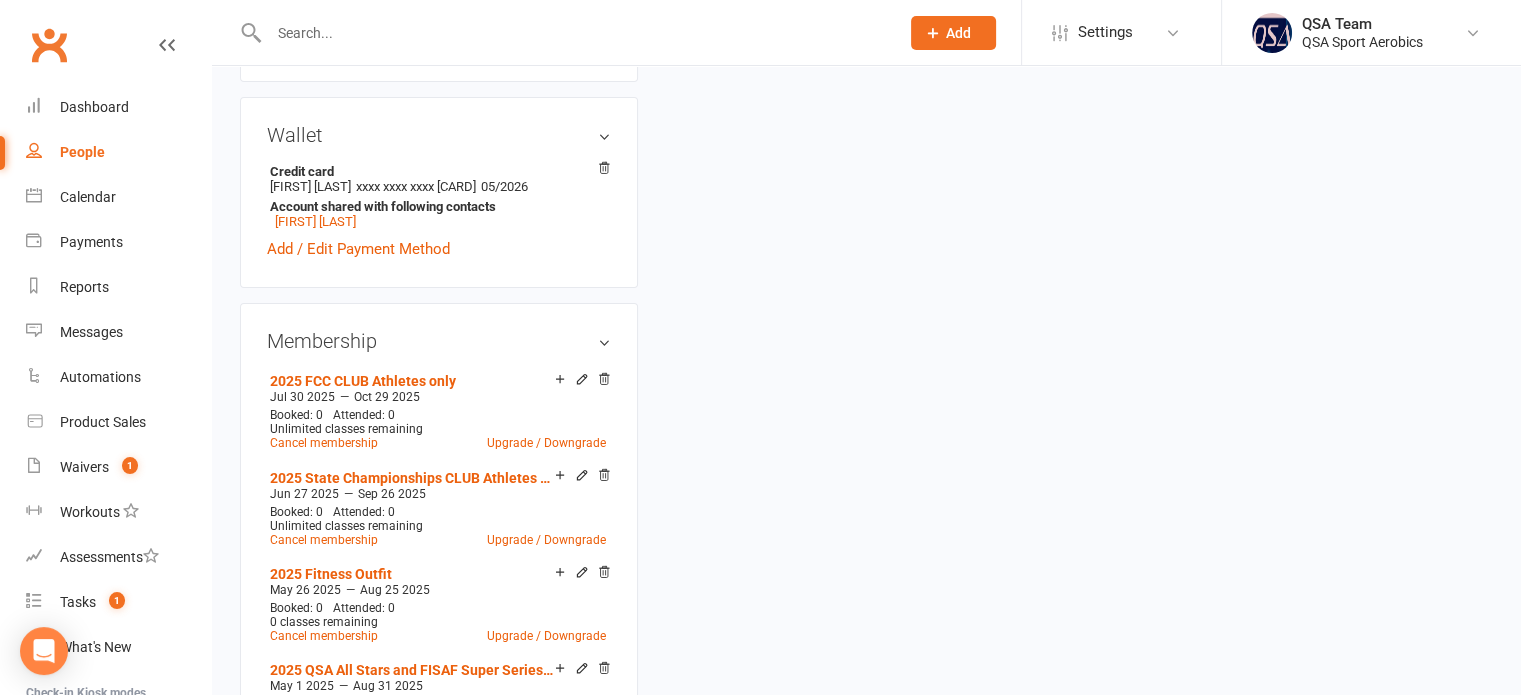 scroll, scrollTop: 0, scrollLeft: 0, axis: both 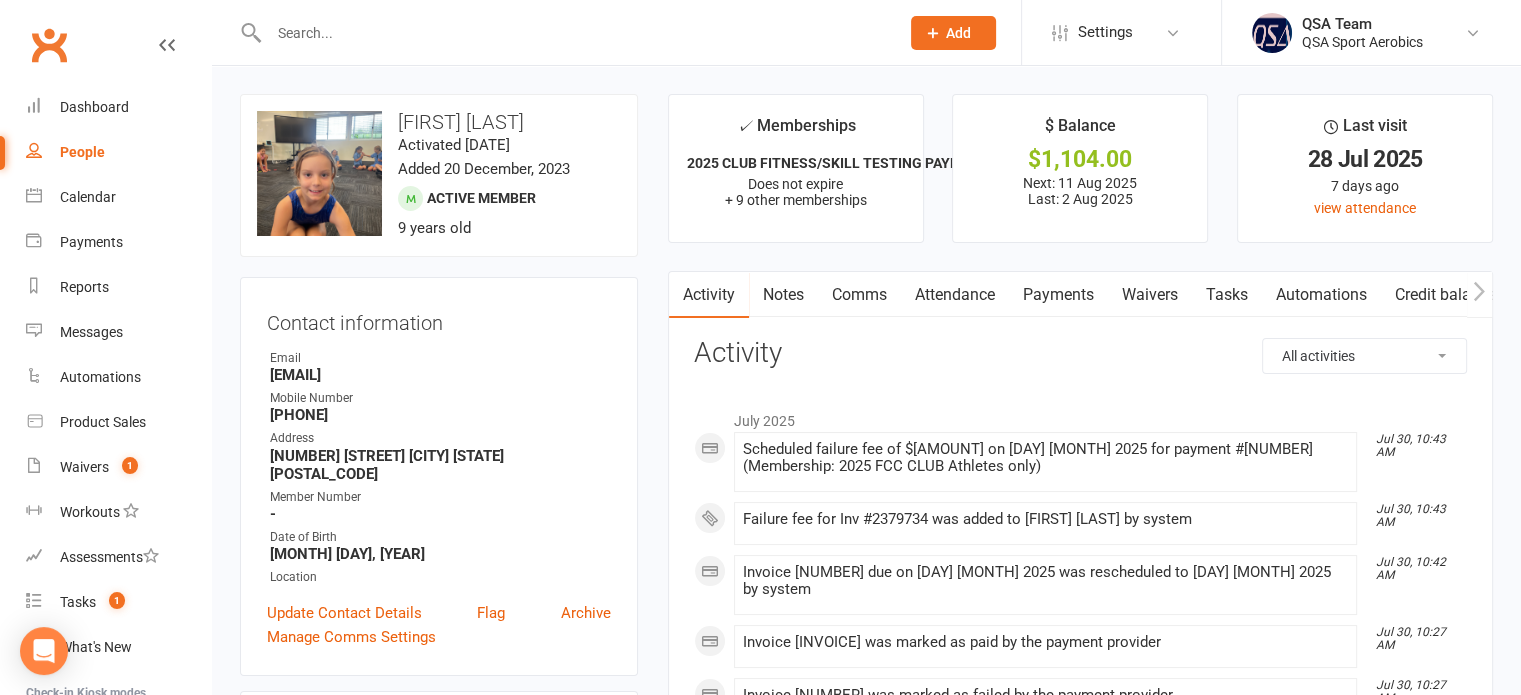 click on "Payments" at bounding box center (1058, 295) 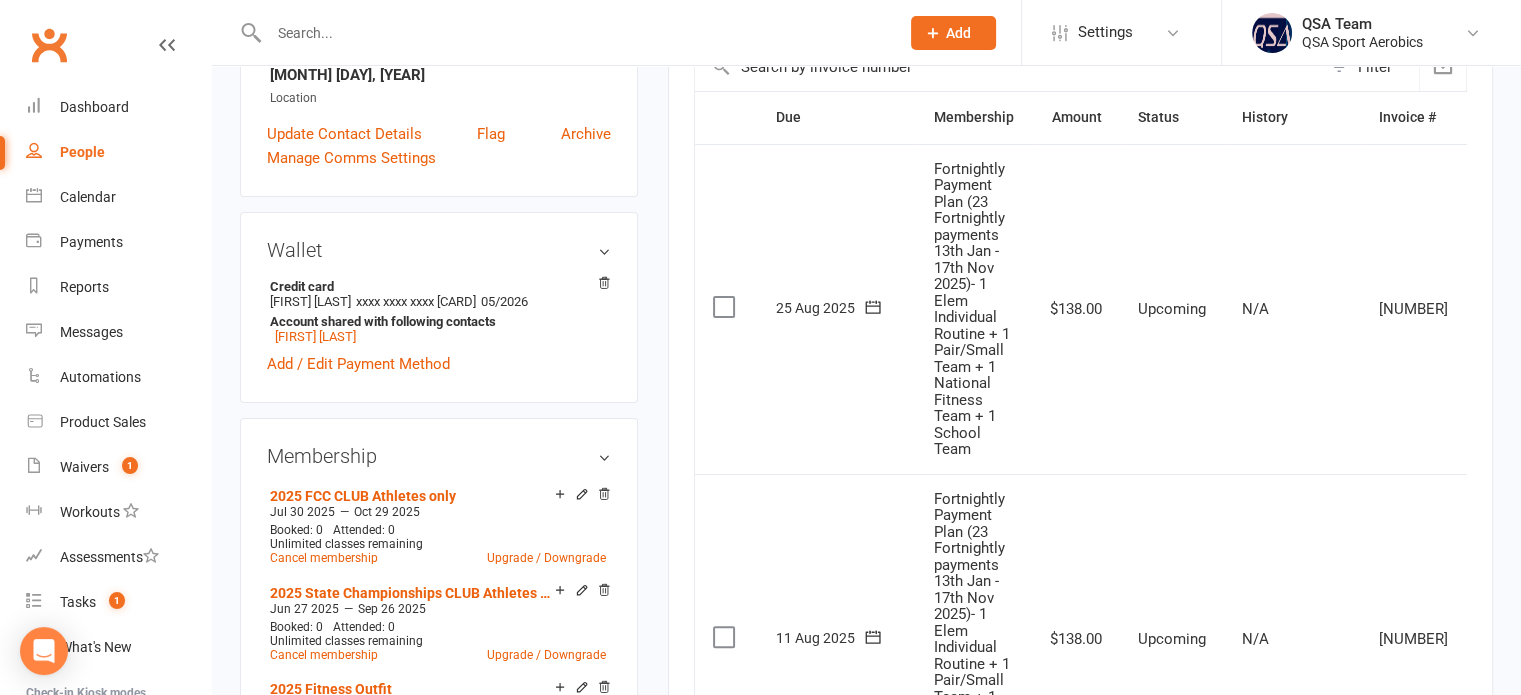 scroll, scrollTop: 600, scrollLeft: 0, axis: vertical 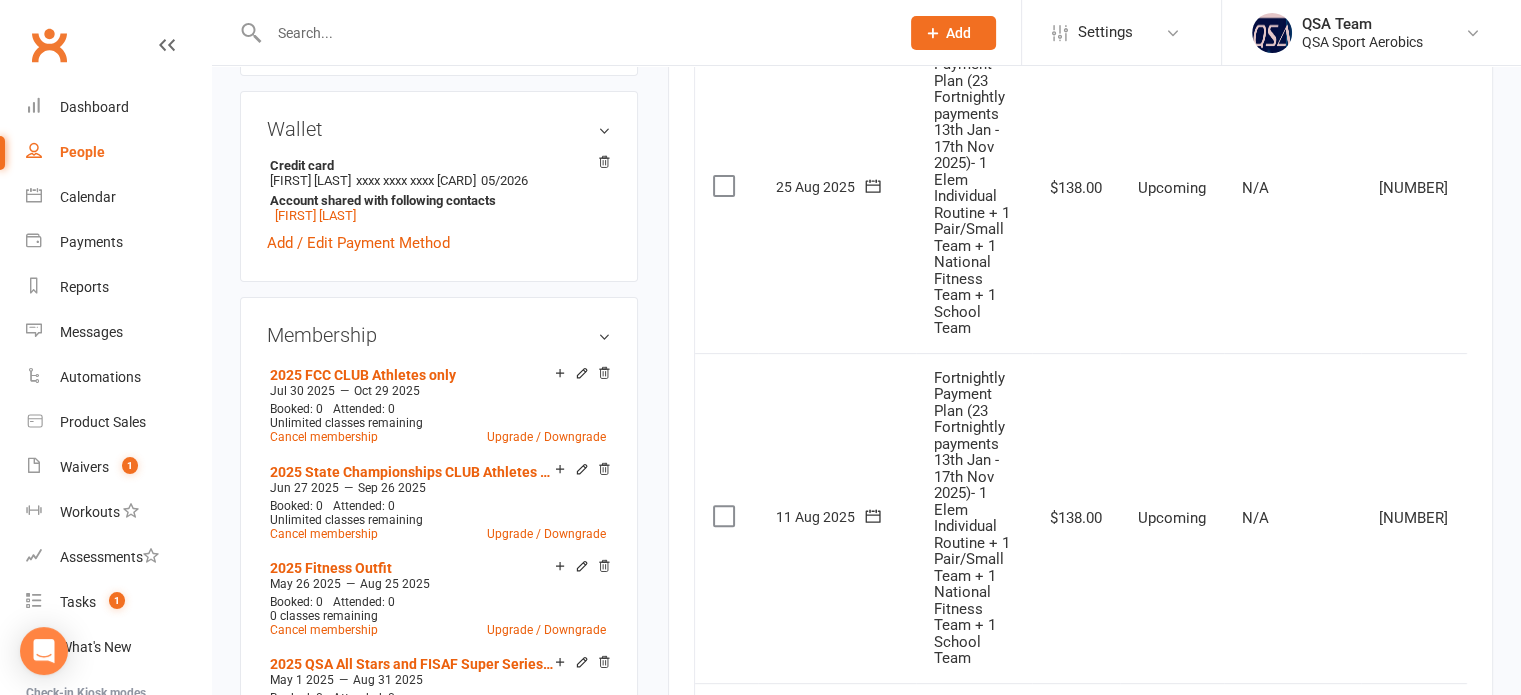 click at bounding box center [574, 33] 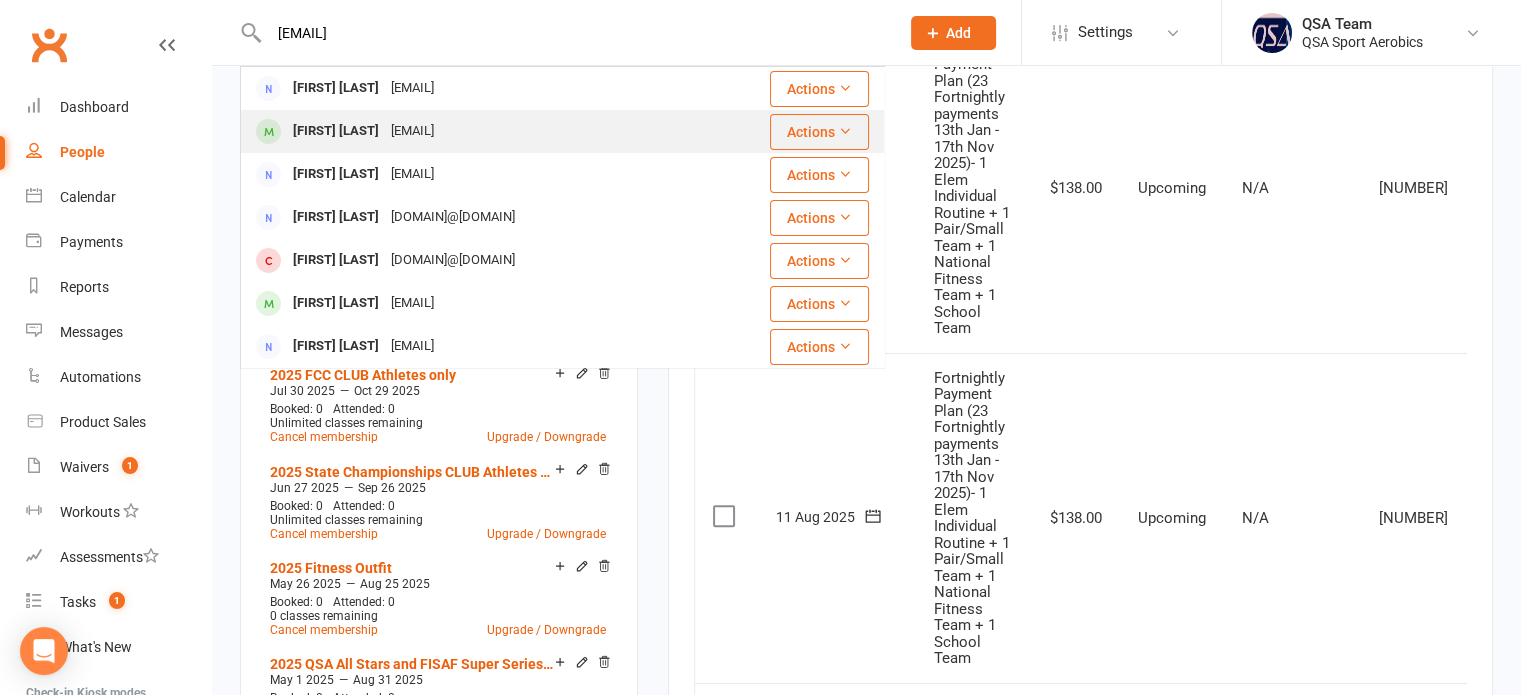 type on "[EMAIL]" 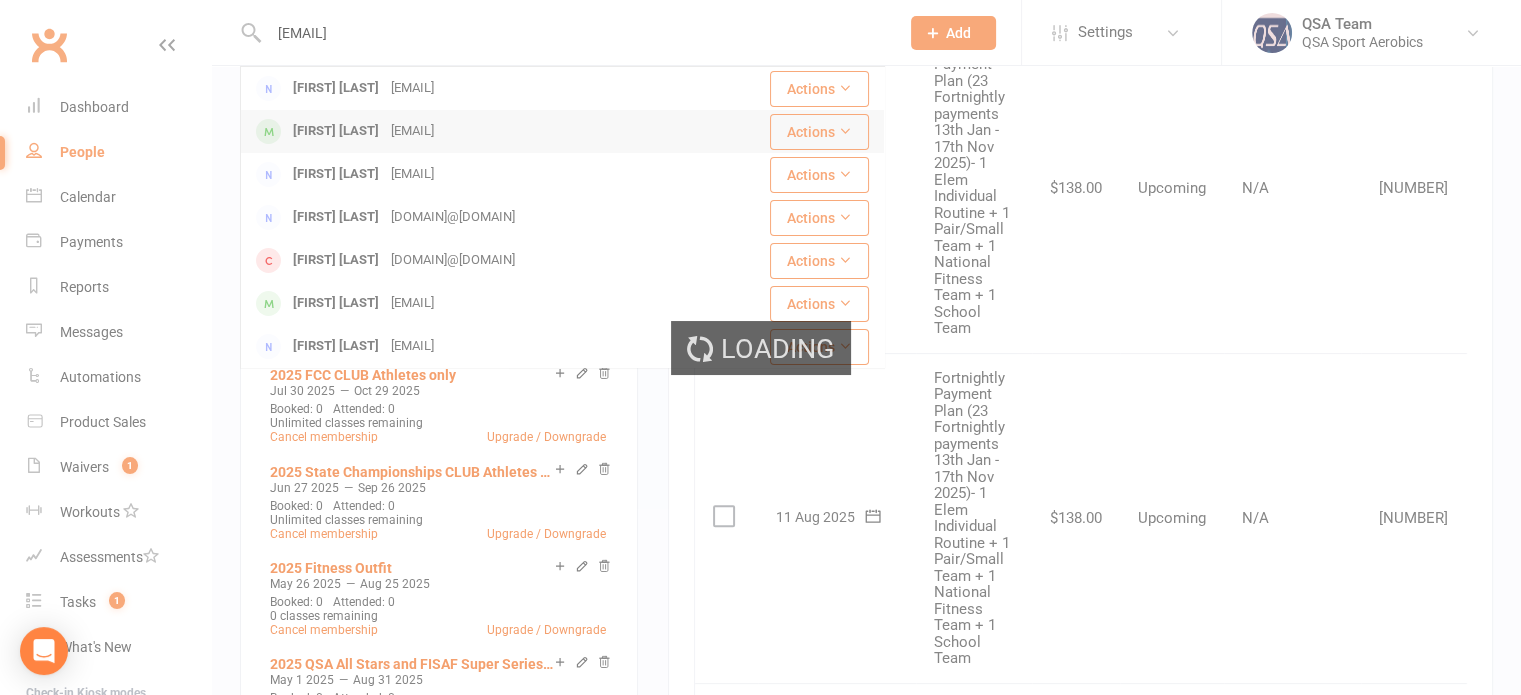 type 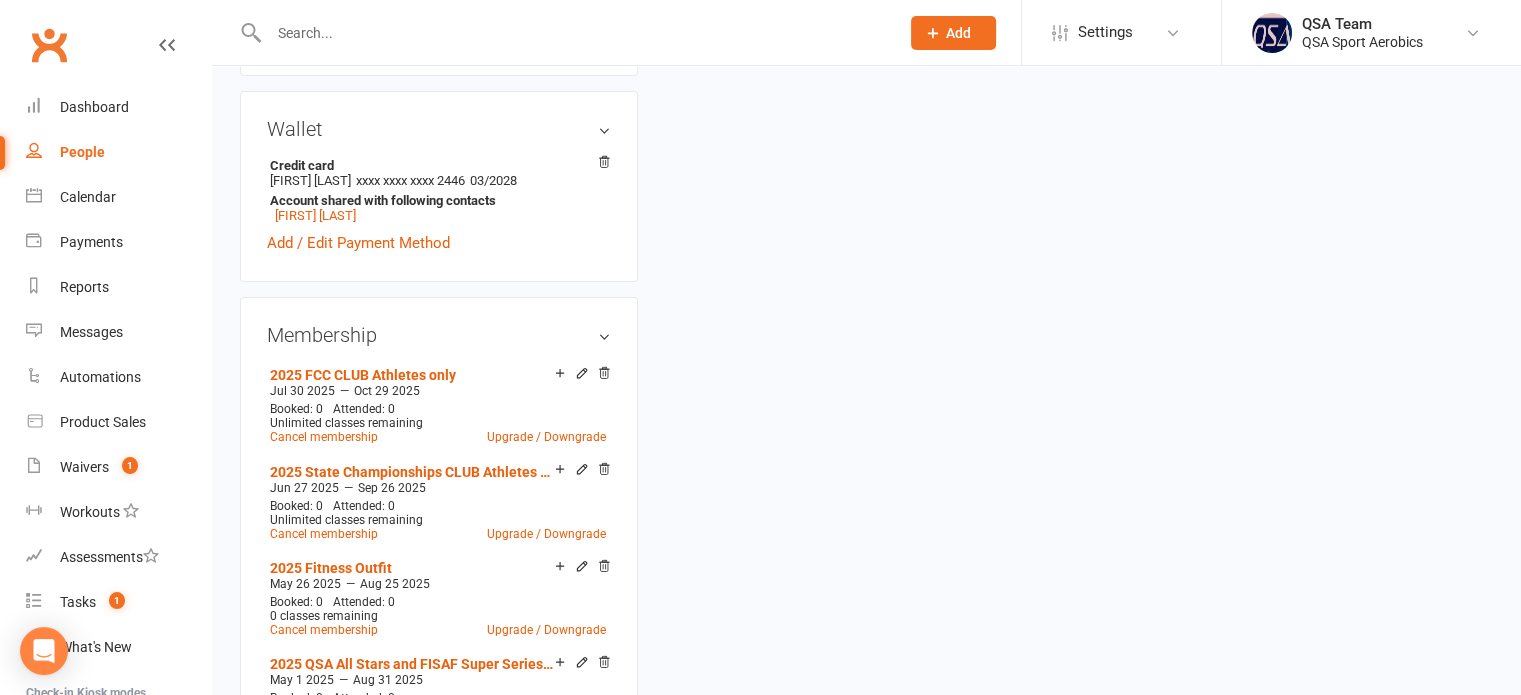 scroll, scrollTop: 0, scrollLeft: 0, axis: both 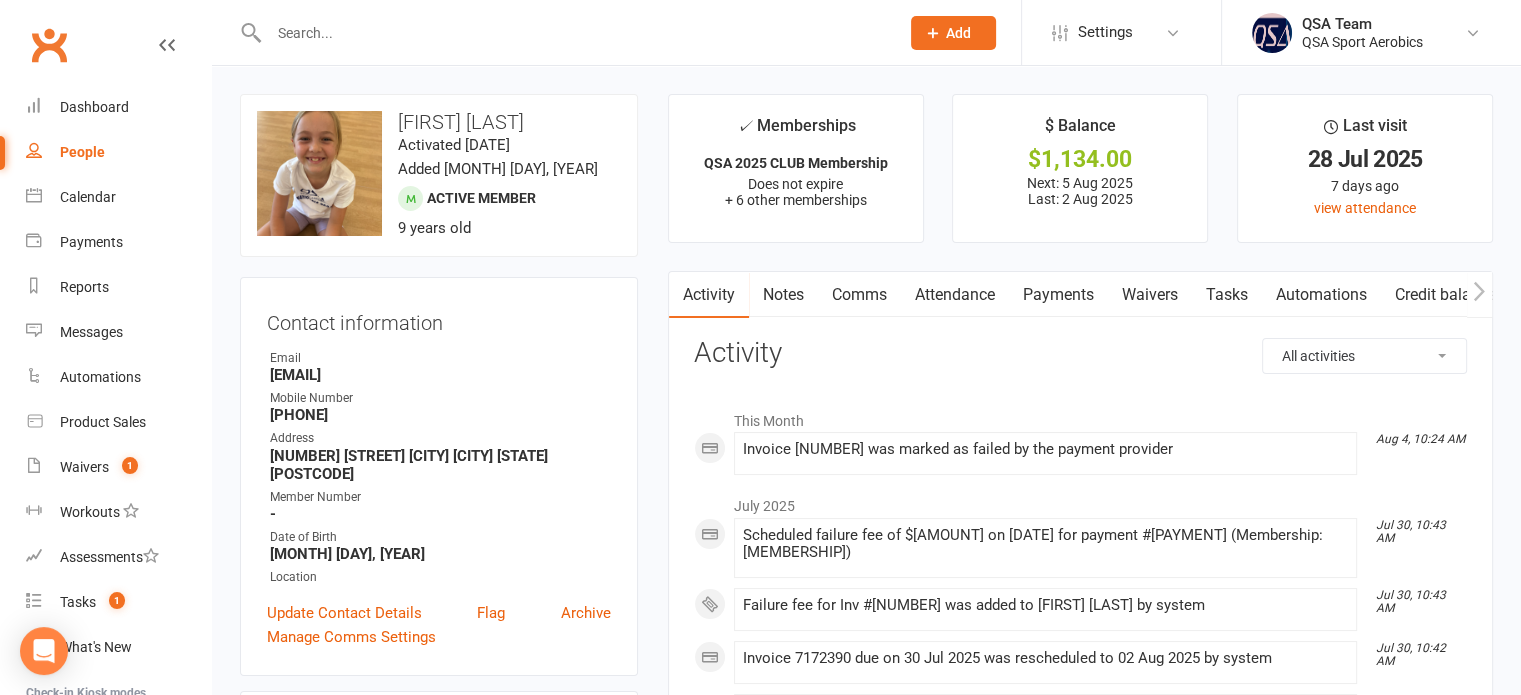 click on "Payments" at bounding box center (1058, 295) 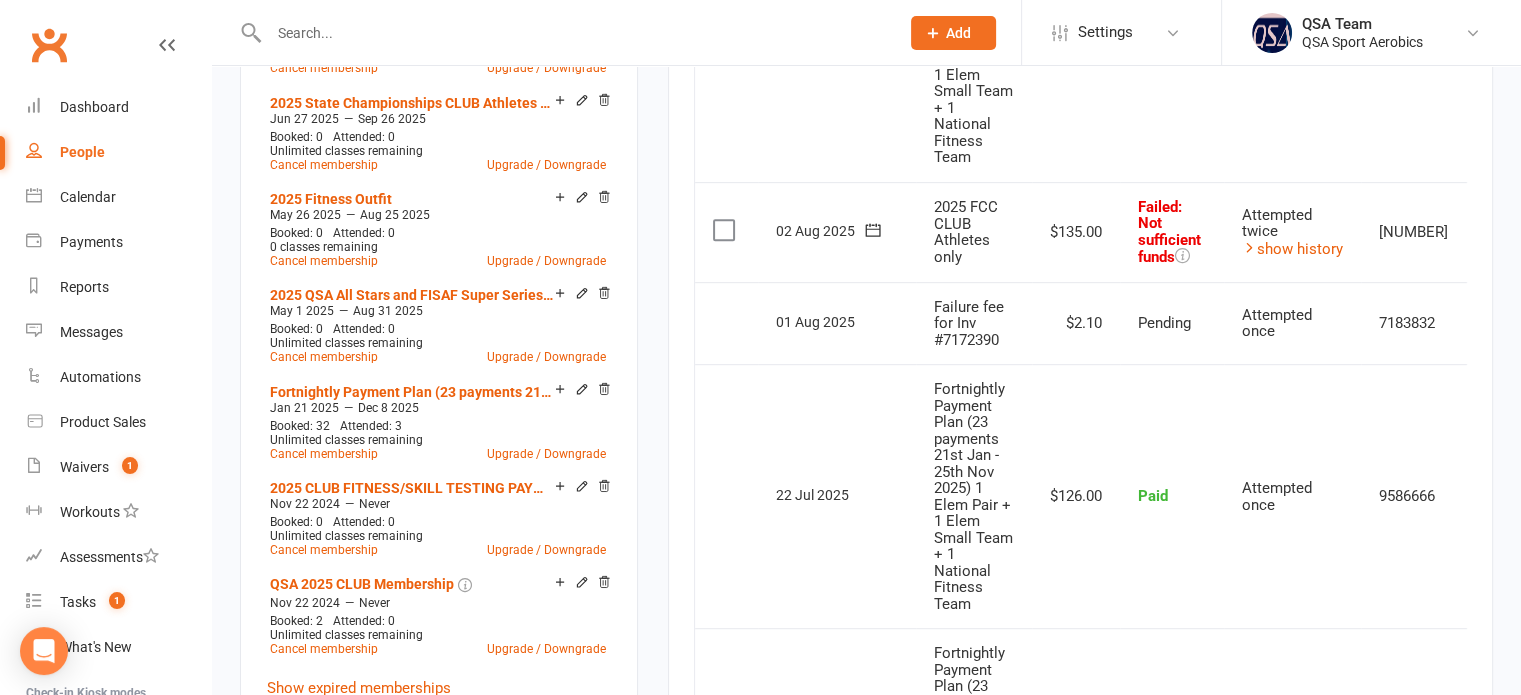 scroll, scrollTop: 1000, scrollLeft: 0, axis: vertical 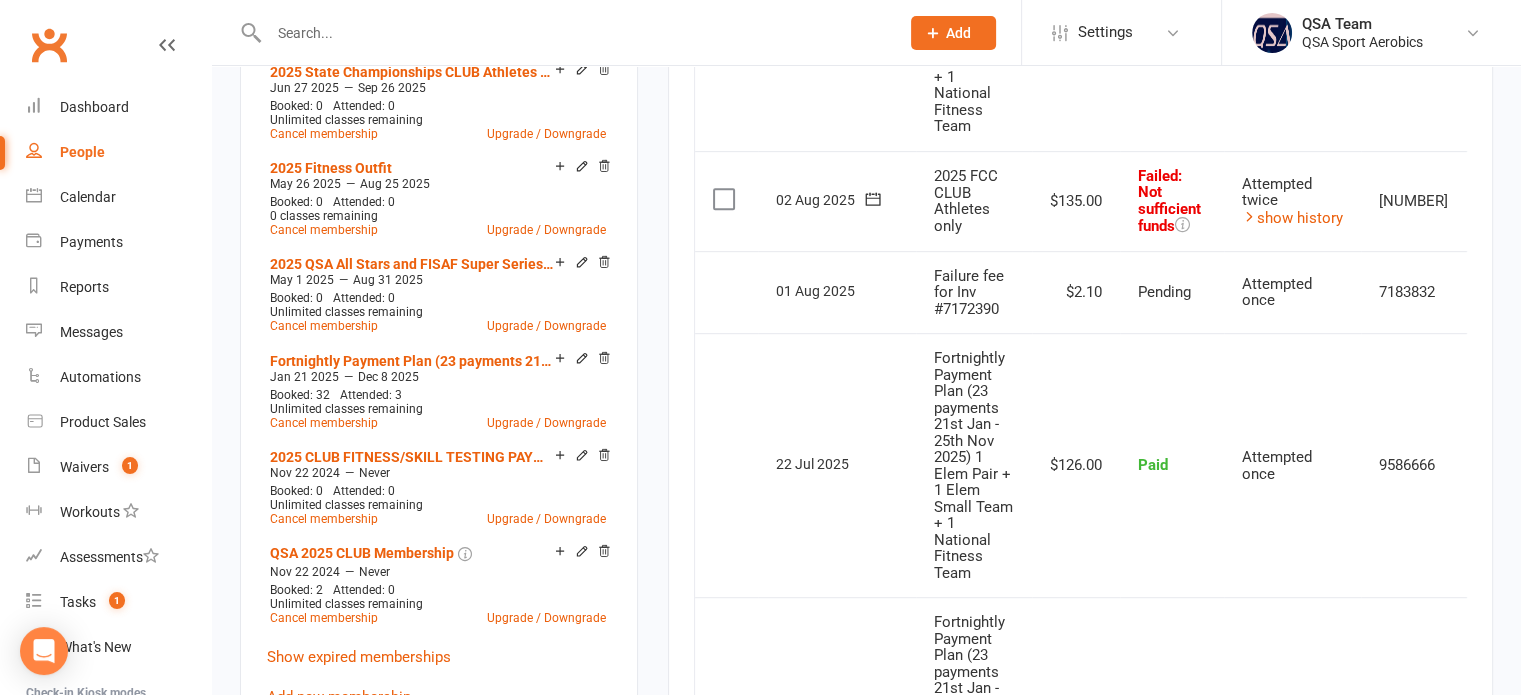 click 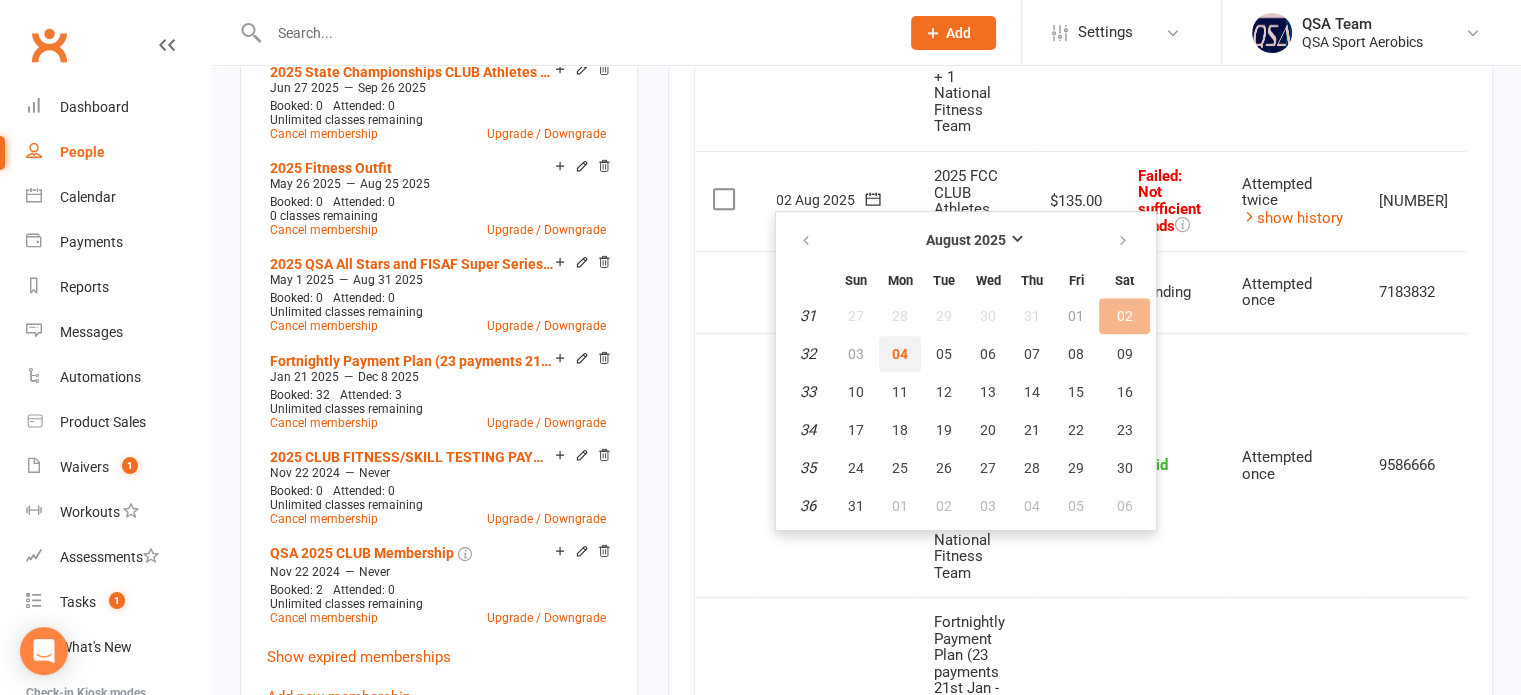 click on "04" at bounding box center [900, 354] 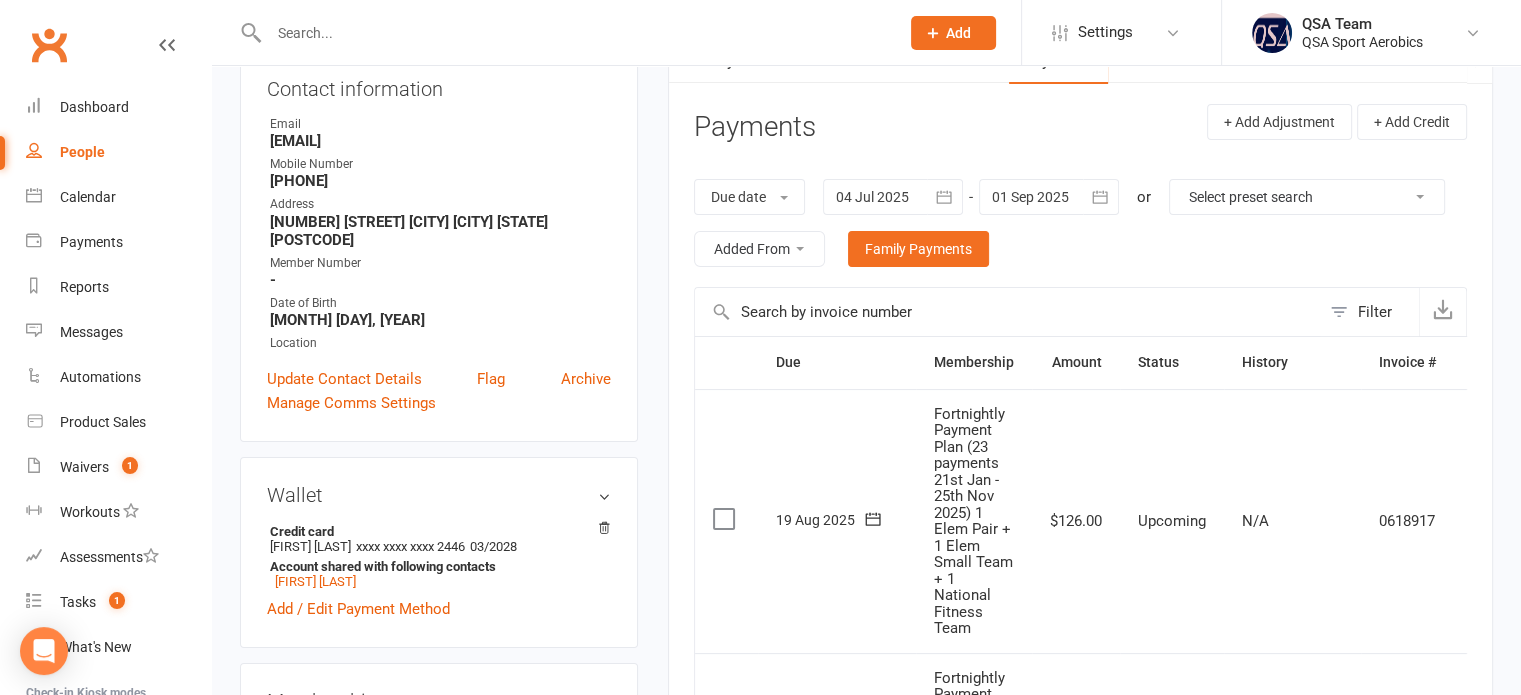 scroll, scrollTop: 200, scrollLeft: 0, axis: vertical 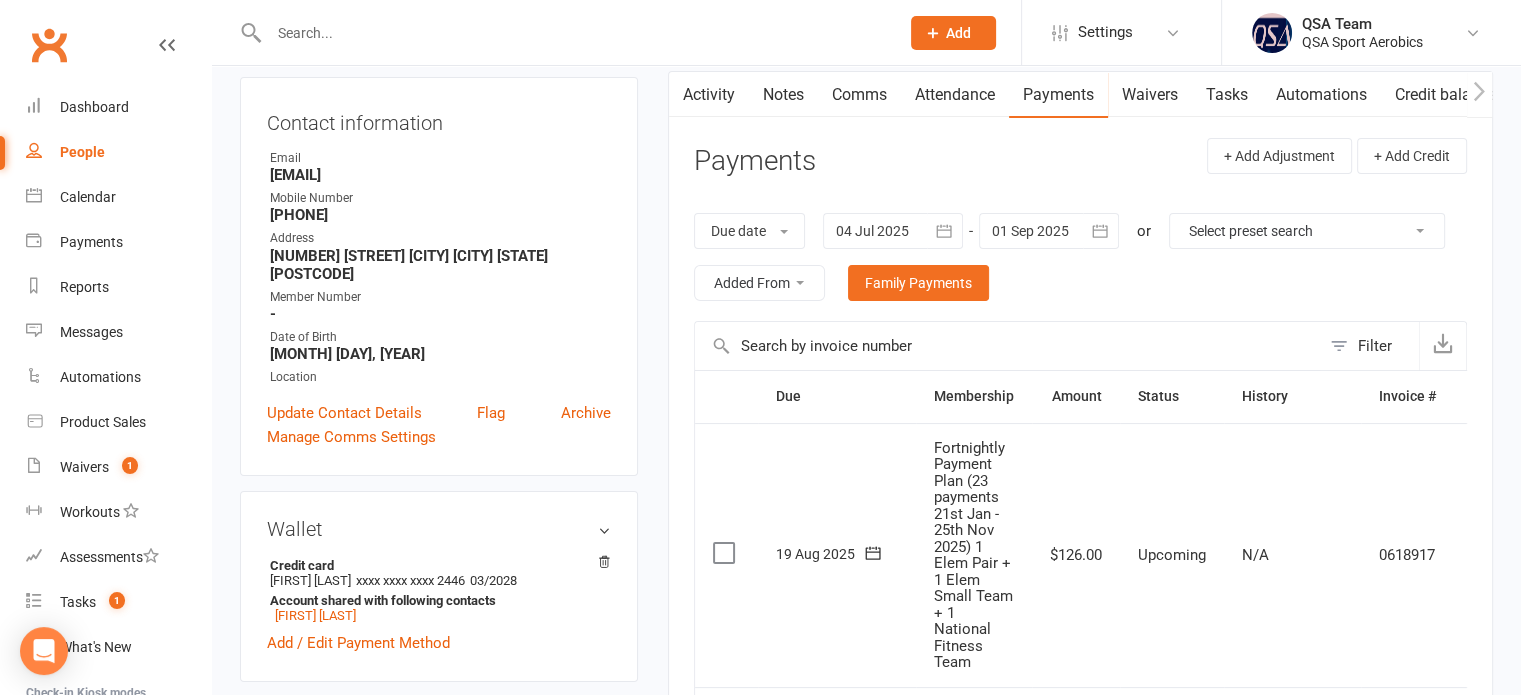 click on "People" at bounding box center (82, 152) 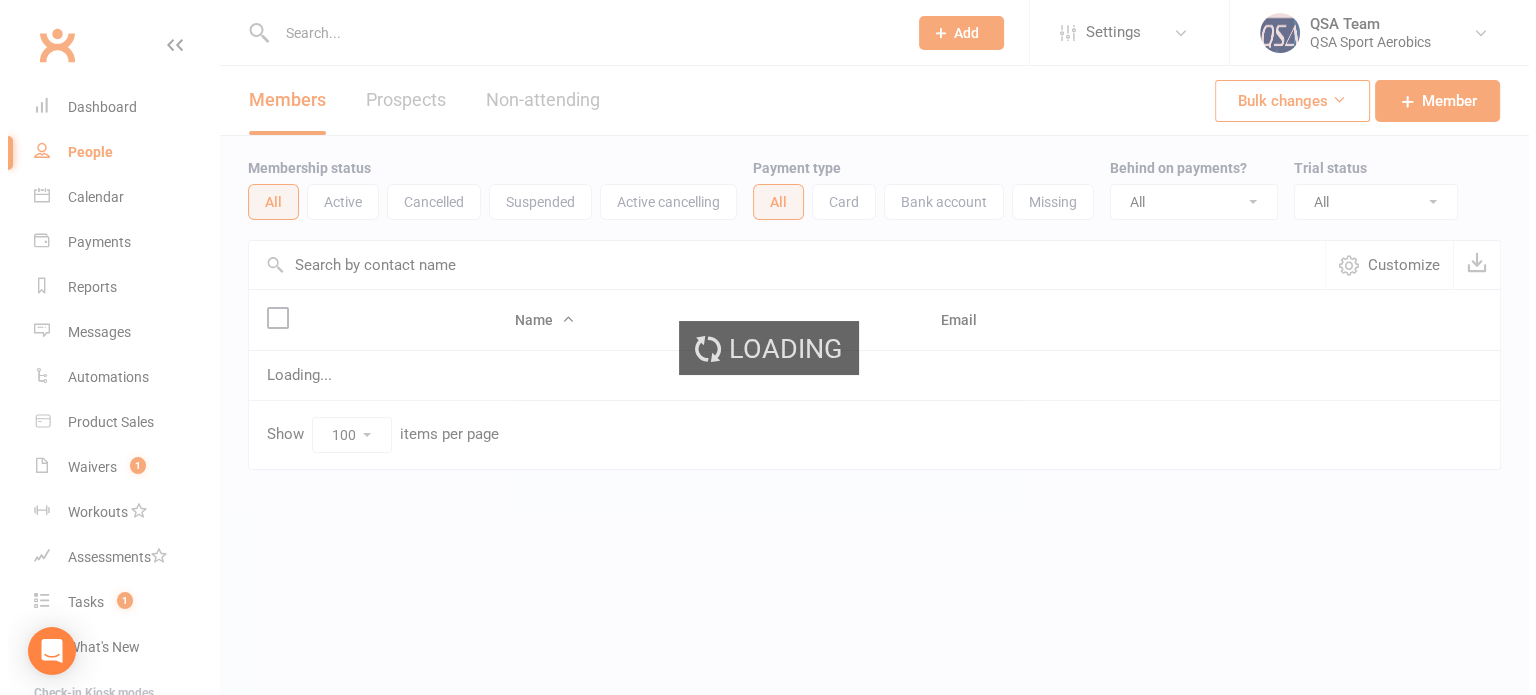 scroll, scrollTop: 0, scrollLeft: 0, axis: both 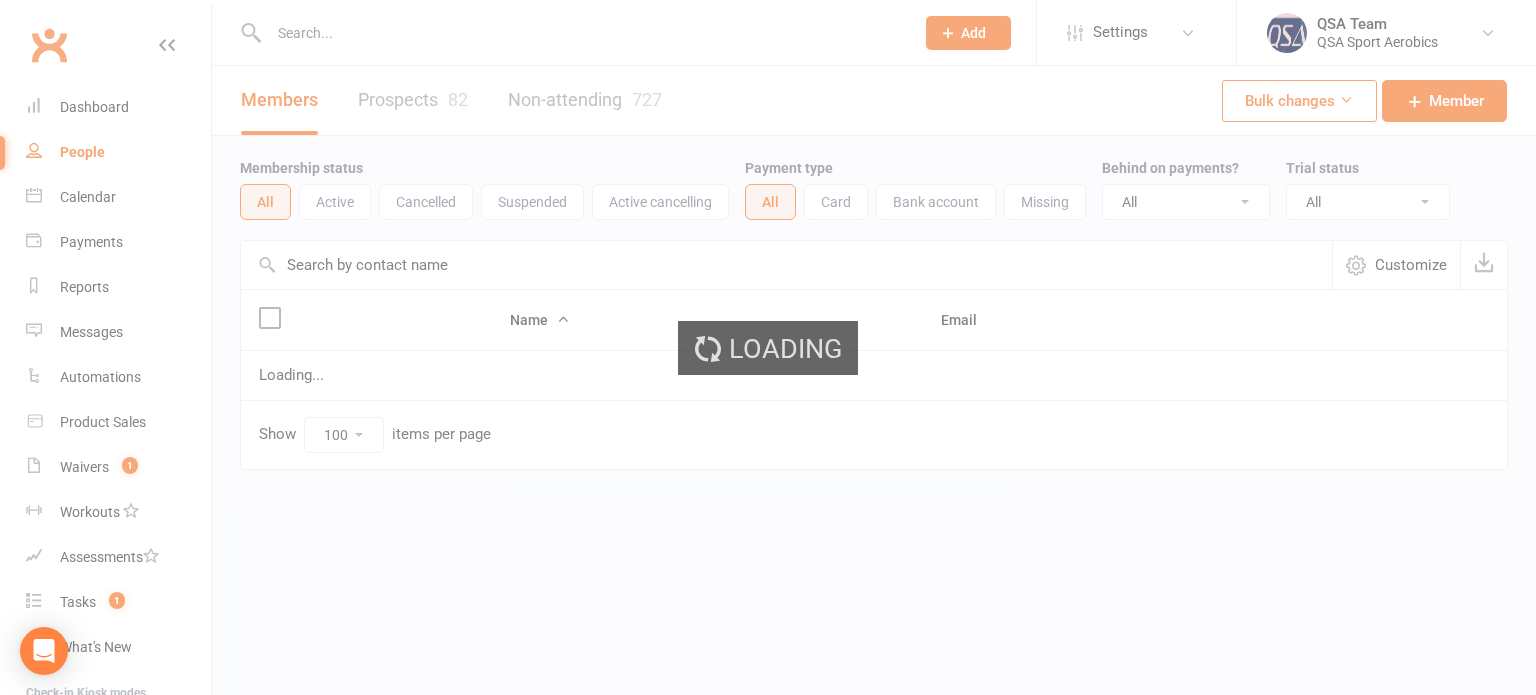 click on "Prospect
Member
Non-attending contact
Class / event
Appointment
Task
Membership plan
Bulk message
Add
Settings Membership Plans Event Templates Appointment Types Mobile App  Website Image Library Customize Contacts Bulk Imports Access Control Users Account Profile Clubworx API [ORGANIZATION] [ORGANIZATION] My profile My subscription Help Terms & conditions  Privacy policy  Sign out Clubworx Dashboard People Calendar Payments Reports Messages   Automations   Product Sales Waivers   1 Workouts   Assessments  Tasks   1 What's New Check-in Kiosk modes General attendance Roll call Class check-in × The due date was changed successfully × × Members Prospects [NUMBER] Non-attending [NUMBER] Bulk changes     Member Membership status All Active Cancelled Suspended Active cancelling All No" at bounding box center [768, 276] 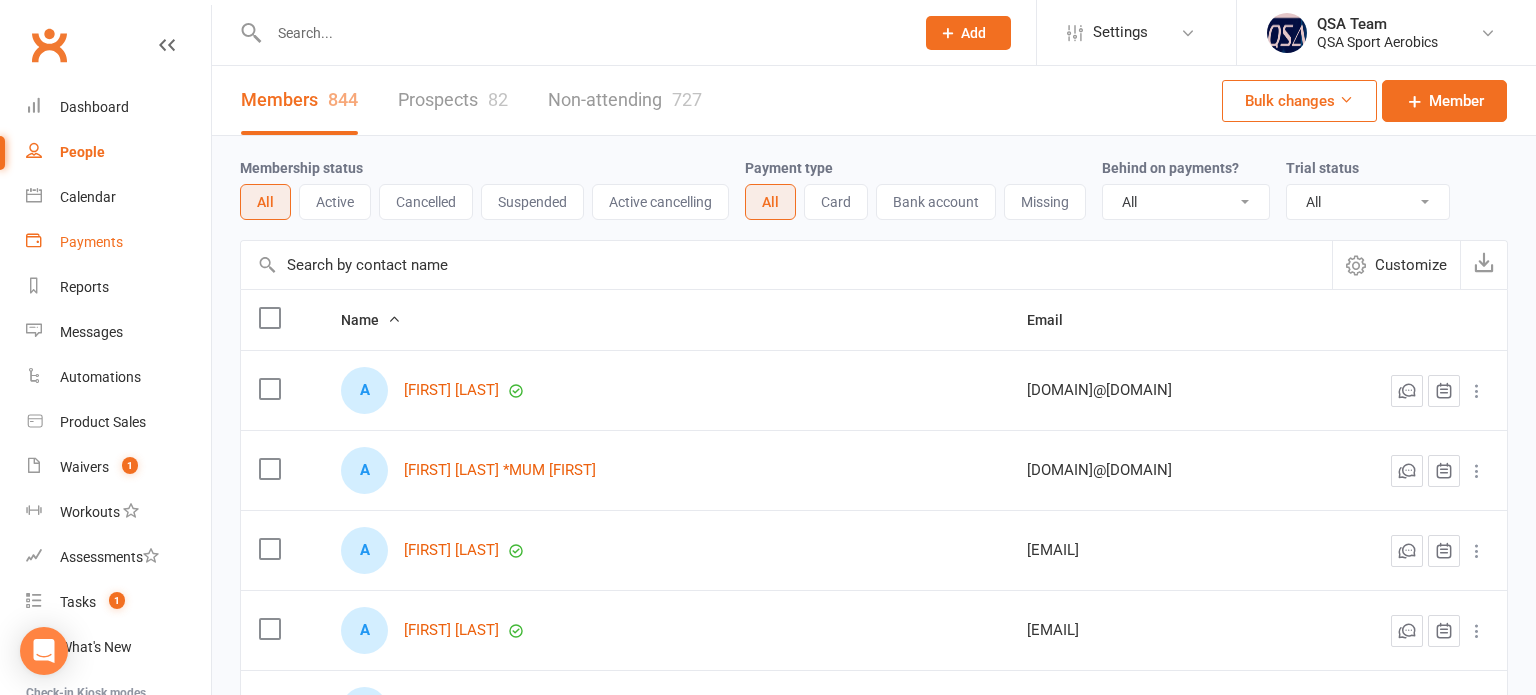 click on "Payments" at bounding box center (91, 242) 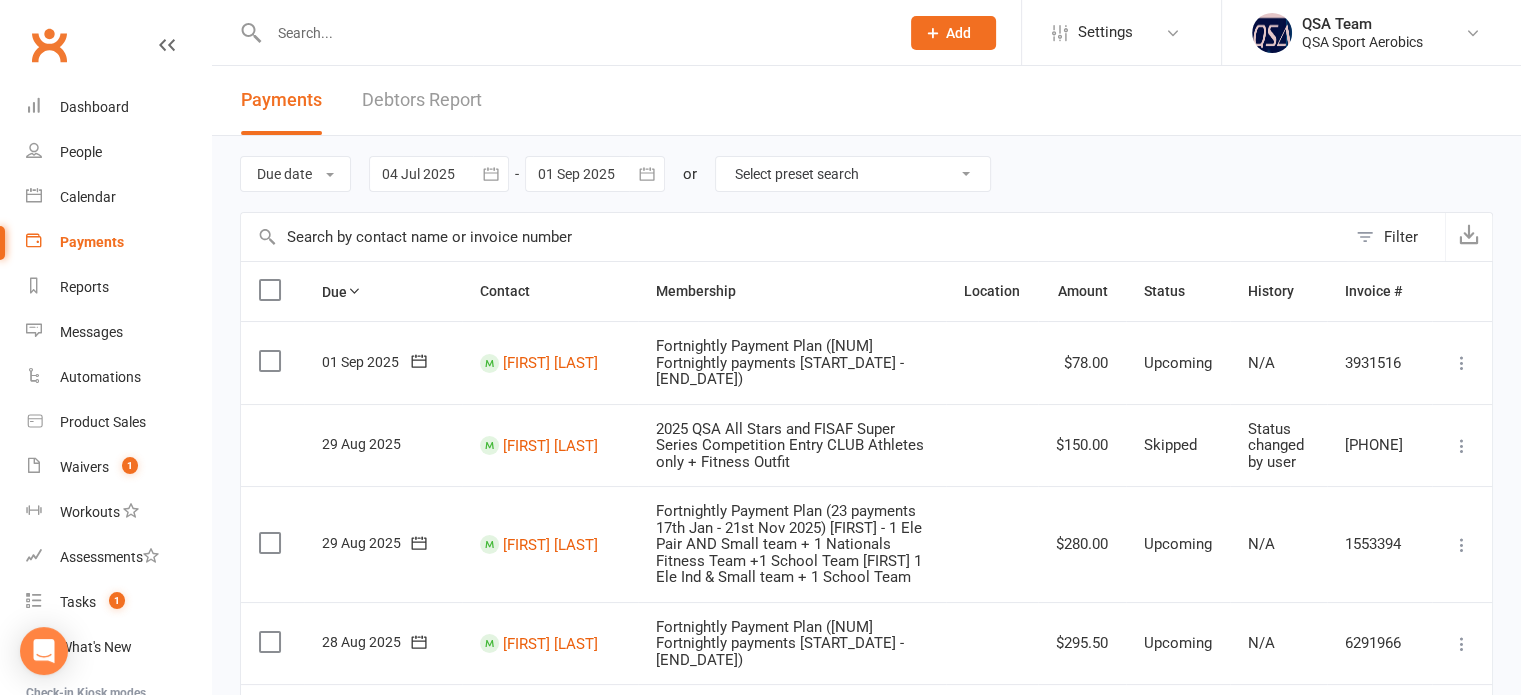 click on "Debtors Report" at bounding box center (422, 100) 